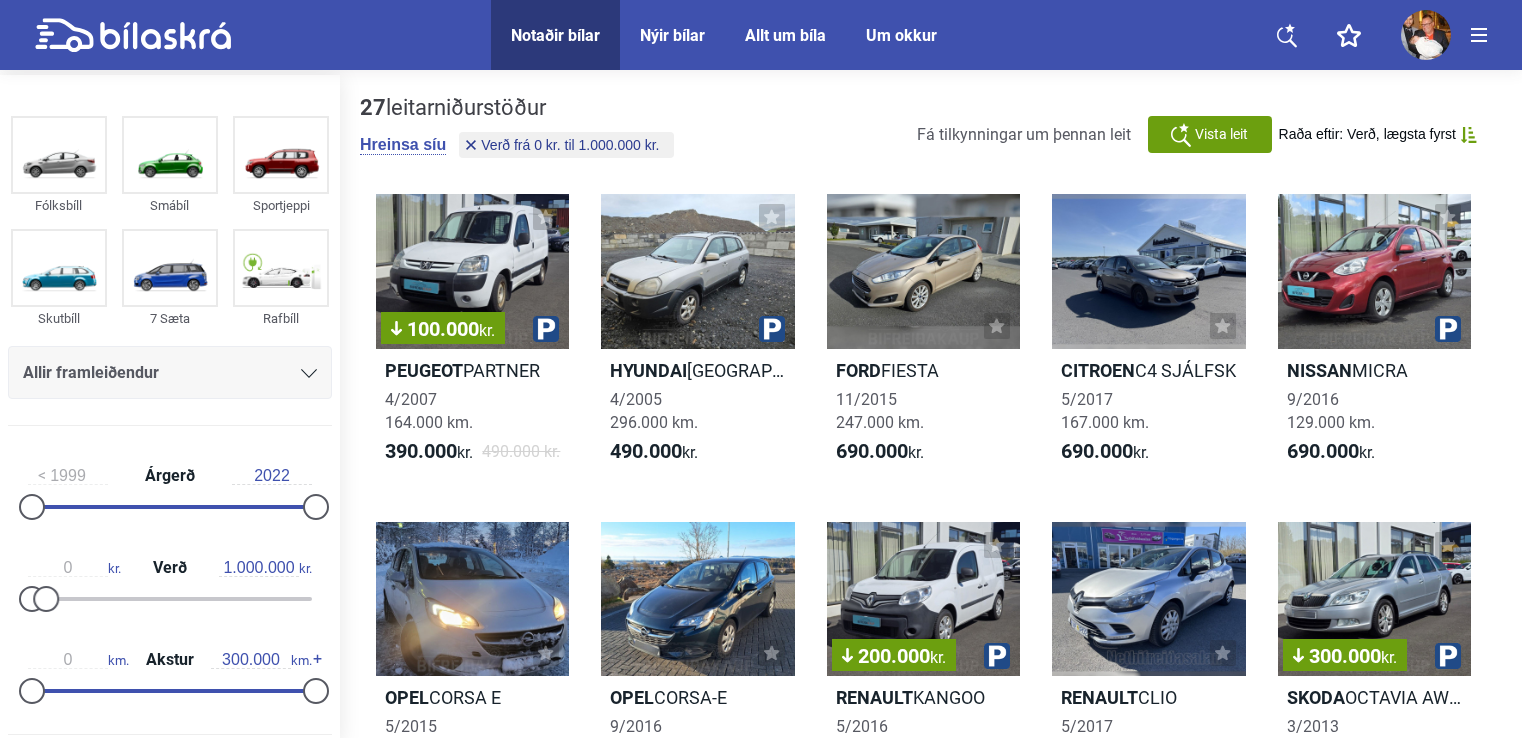 scroll, scrollTop: 0, scrollLeft: 0, axis: both 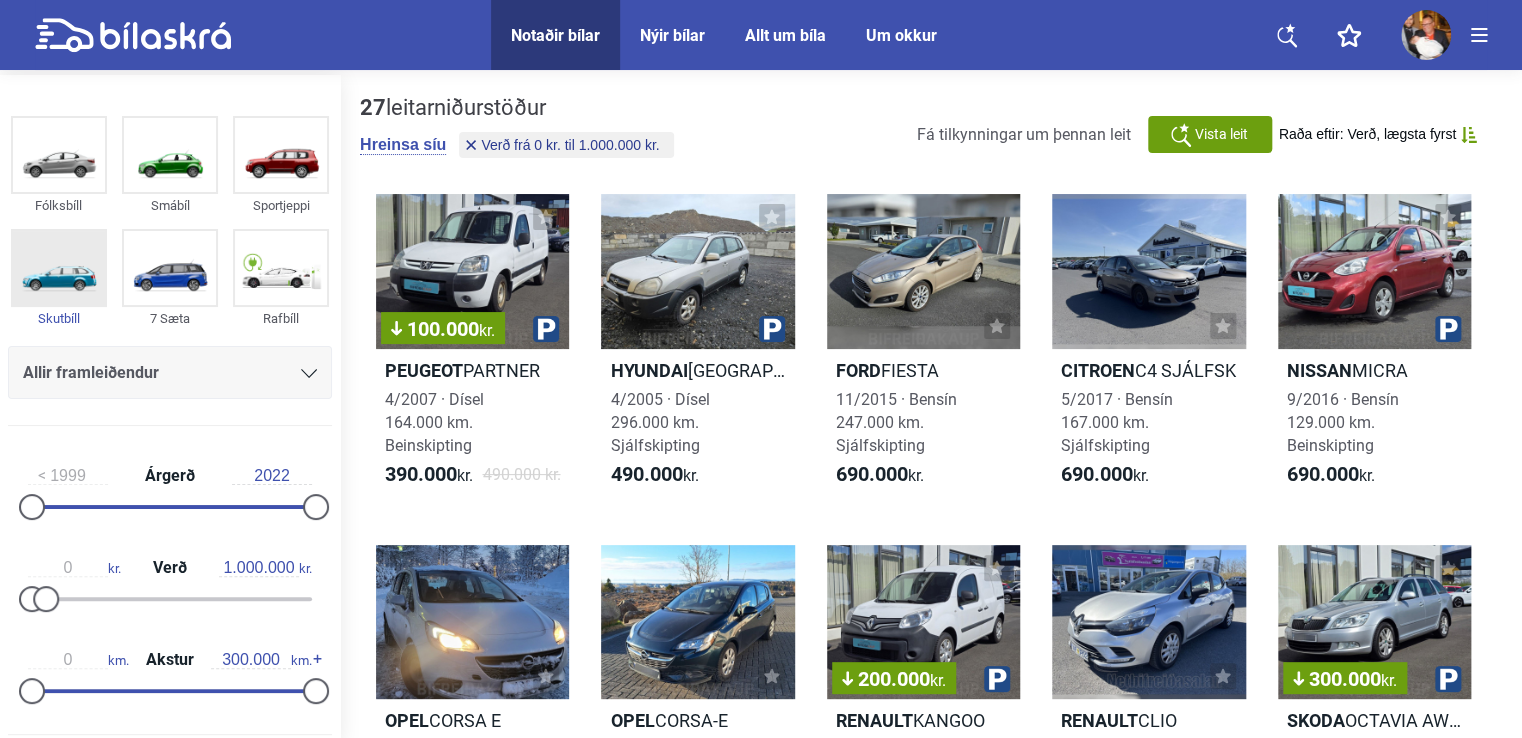 click at bounding box center (59, 268) 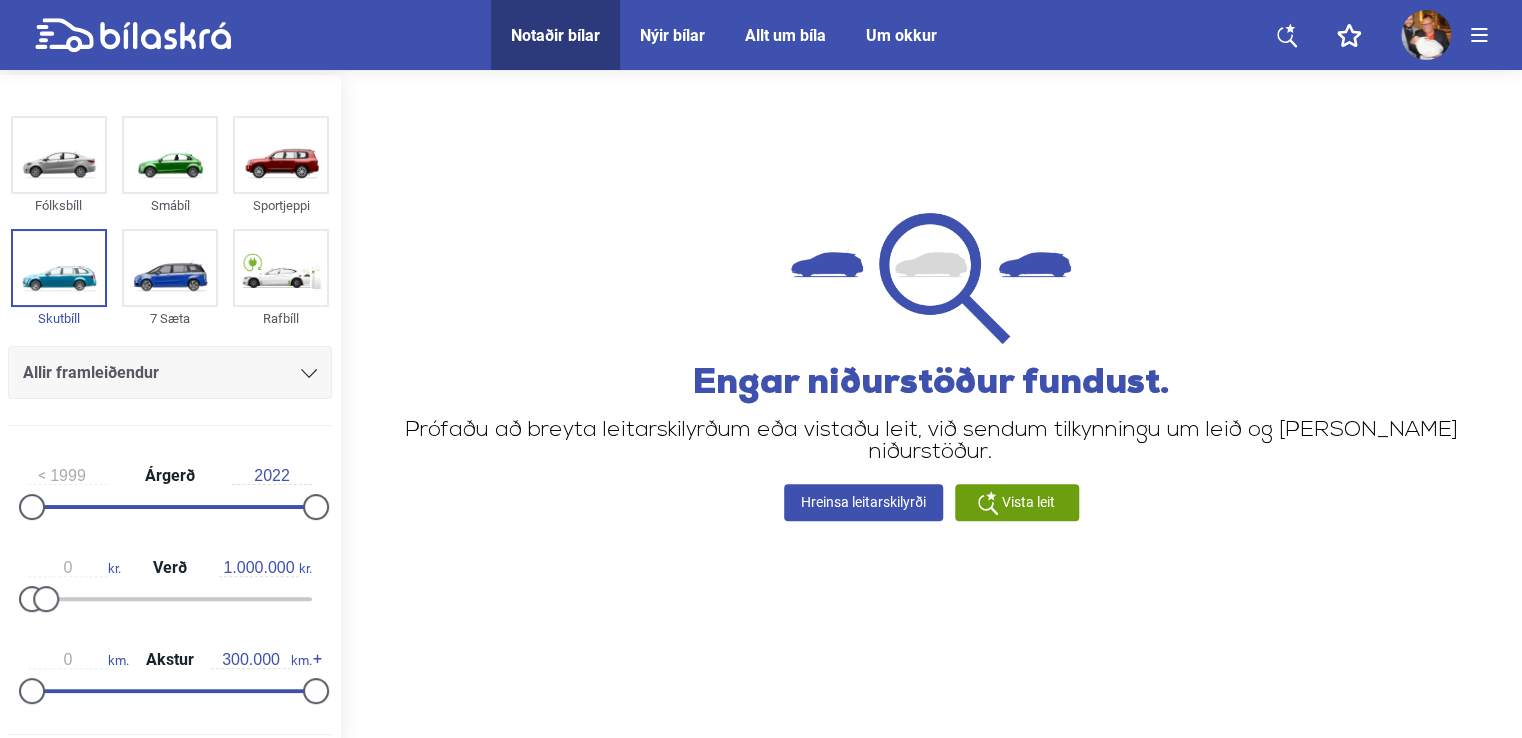 click on "0  kr.
Verð 1.000.000 kr." at bounding box center [170, 580] 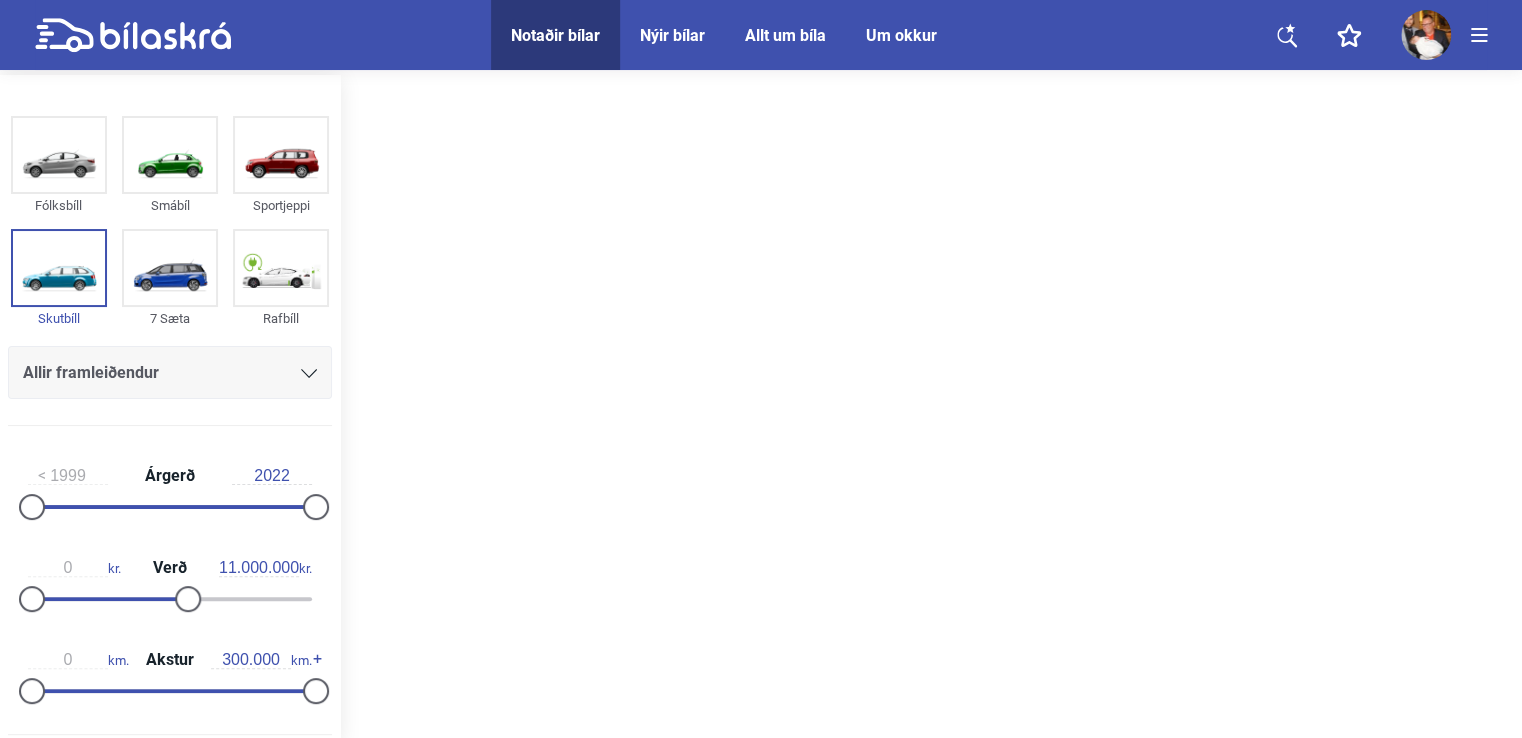 click at bounding box center [170, 599] 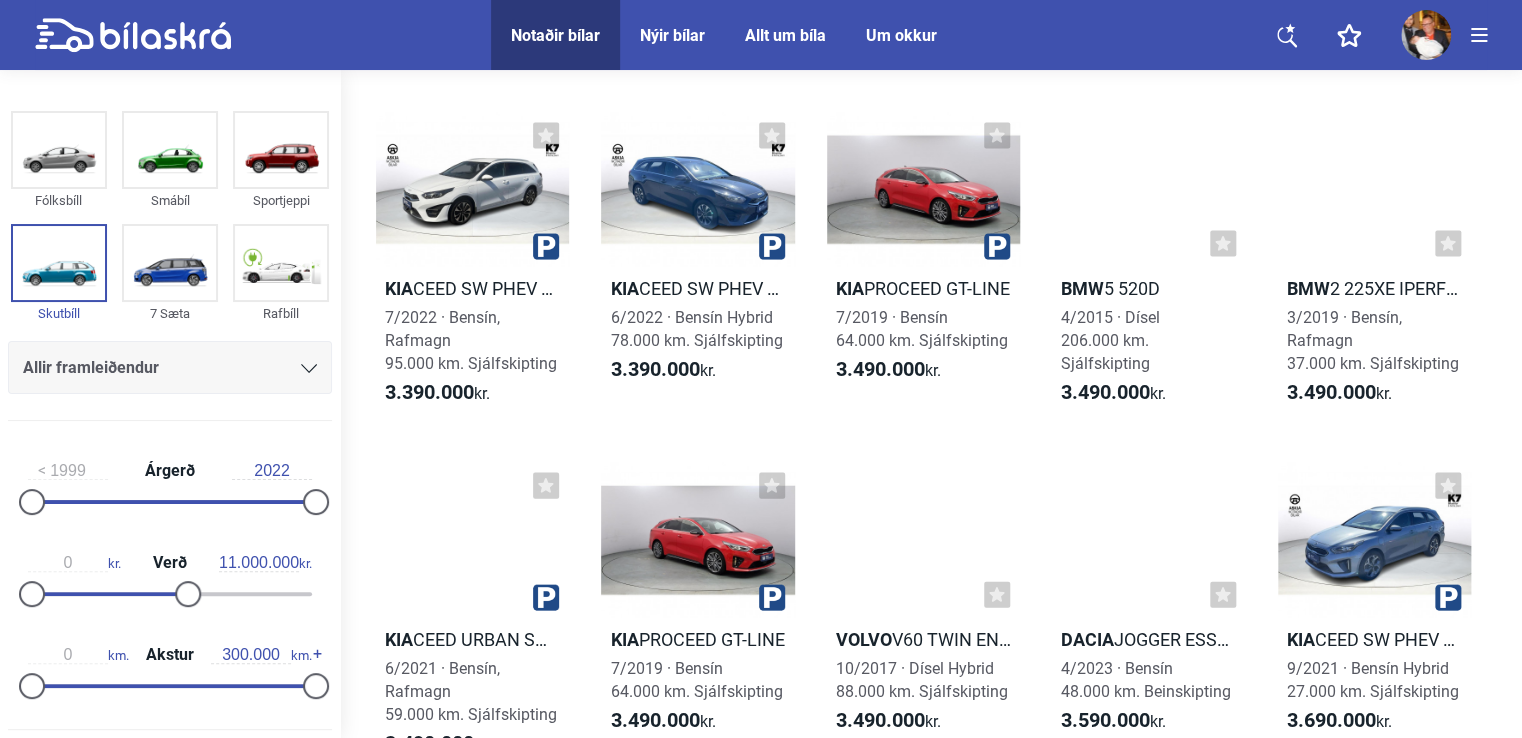 scroll, scrollTop: 1908, scrollLeft: 0, axis: vertical 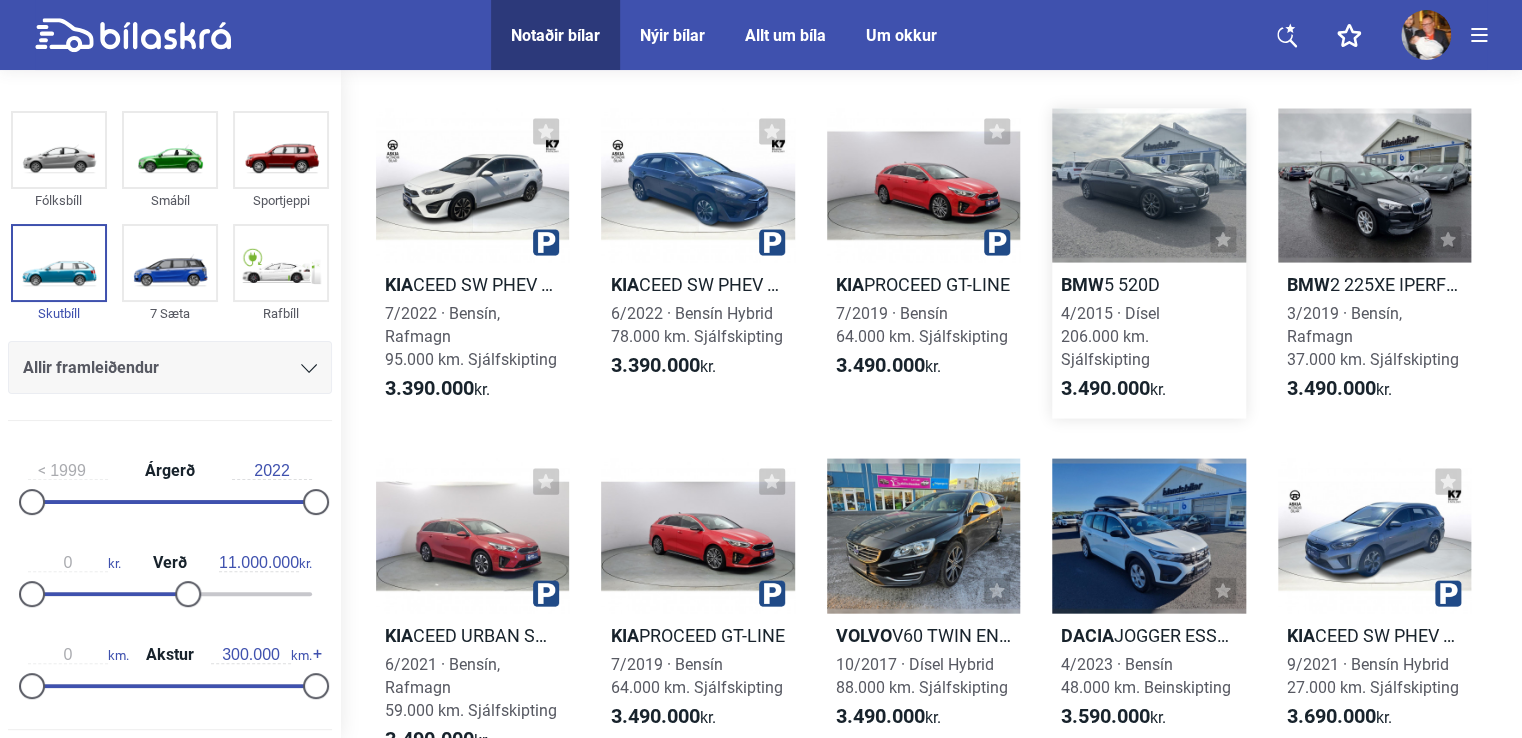 click at bounding box center (1148, 186) 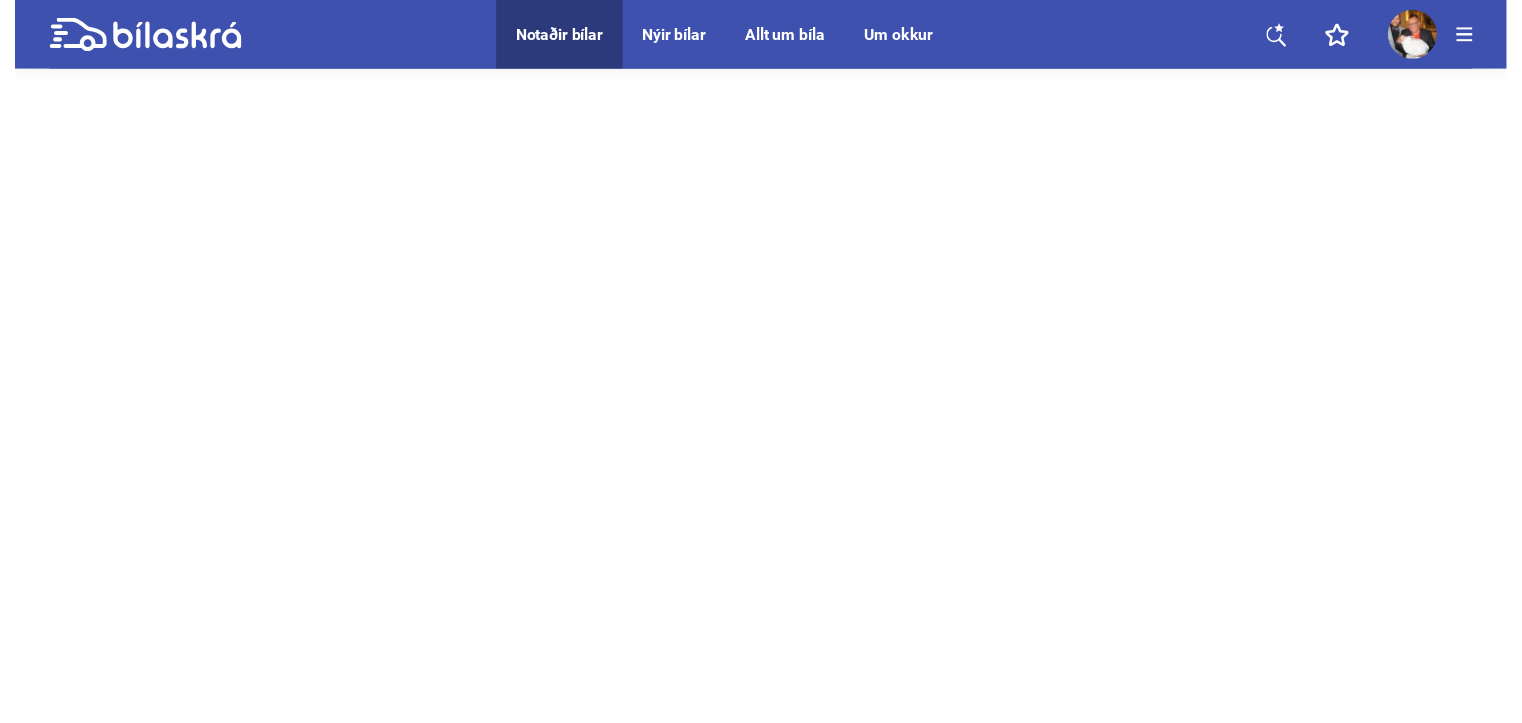 scroll, scrollTop: 0, scrollLeft: 0, axis: both 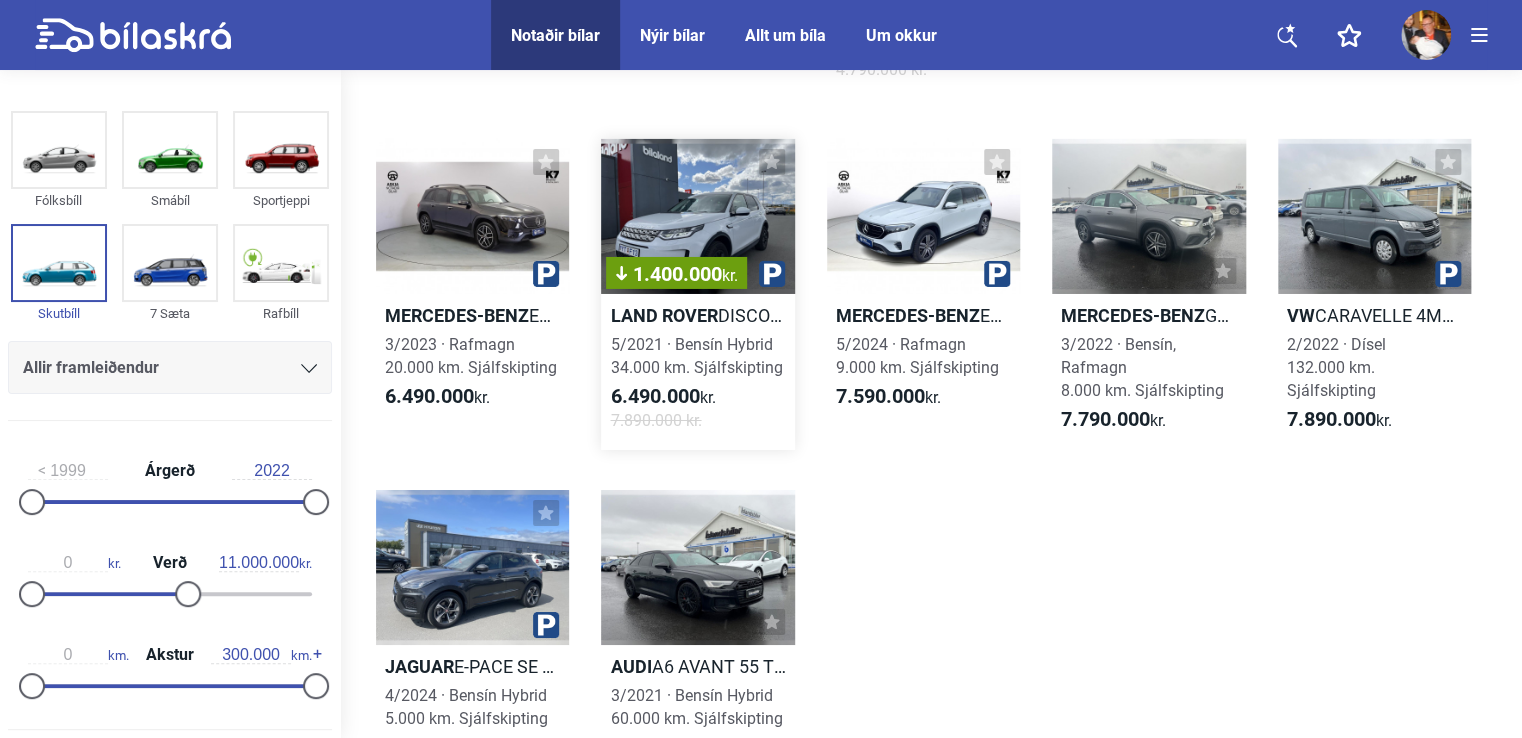 click on "1.400.000
kr." at bounding box center (697, 216) 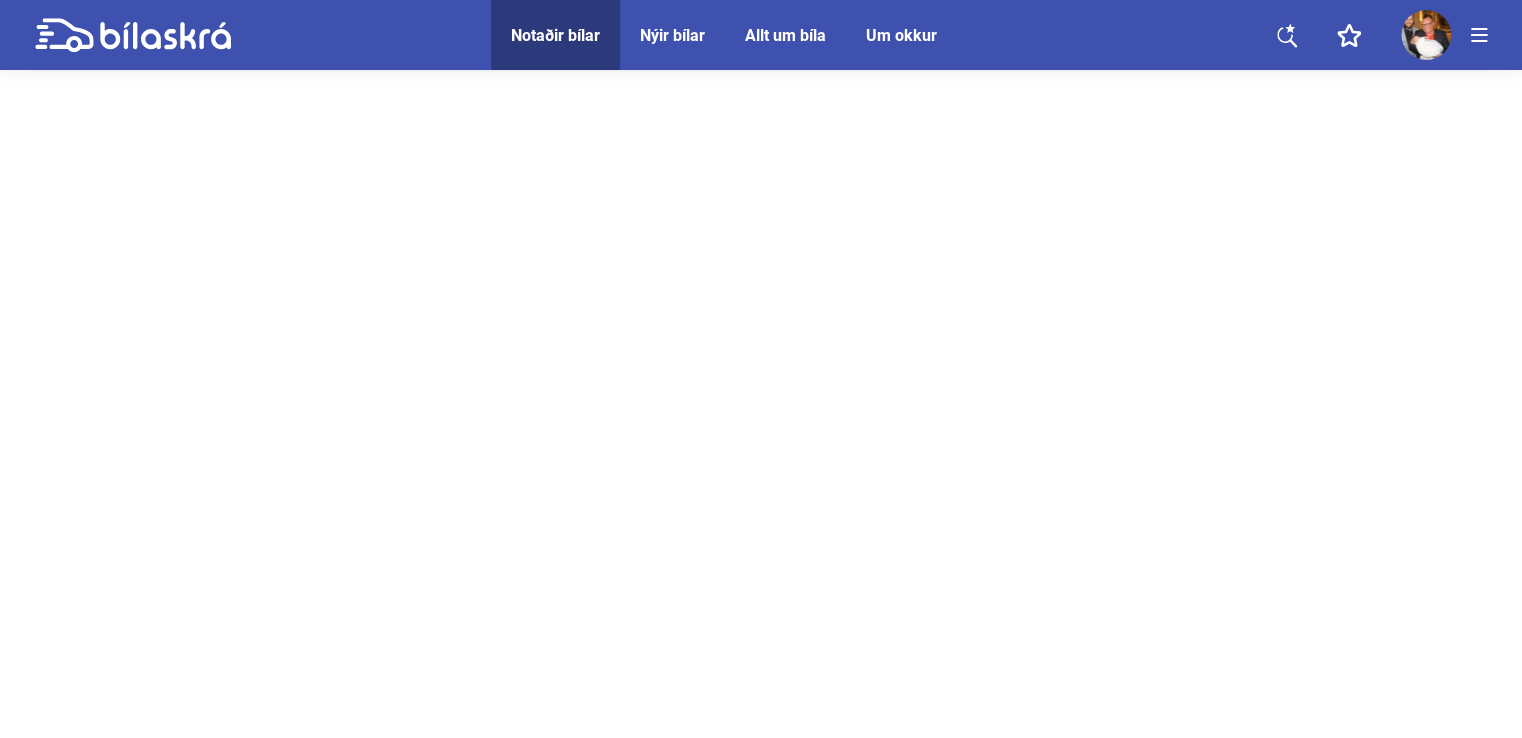 scroll, scrollTop: 0, scrollLeft: 0, axis: both 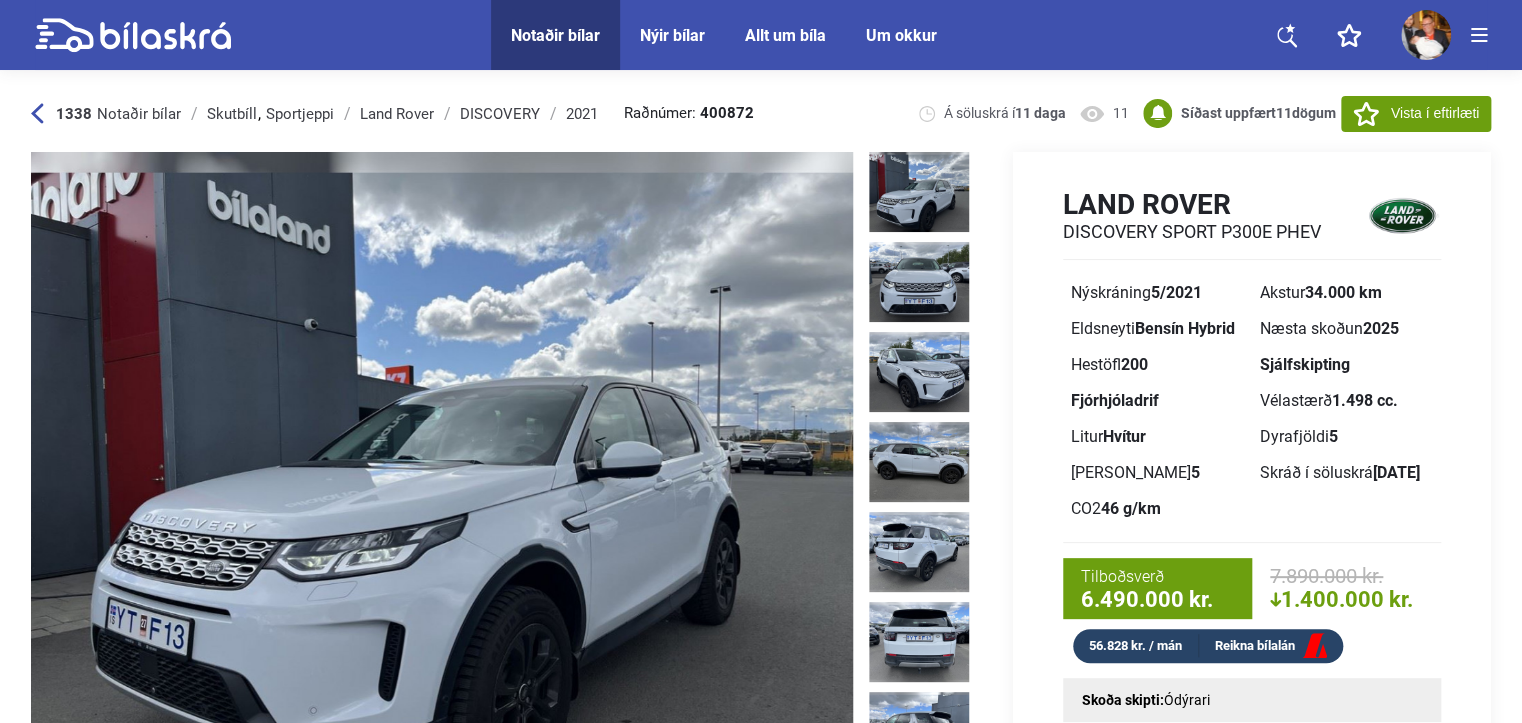 click 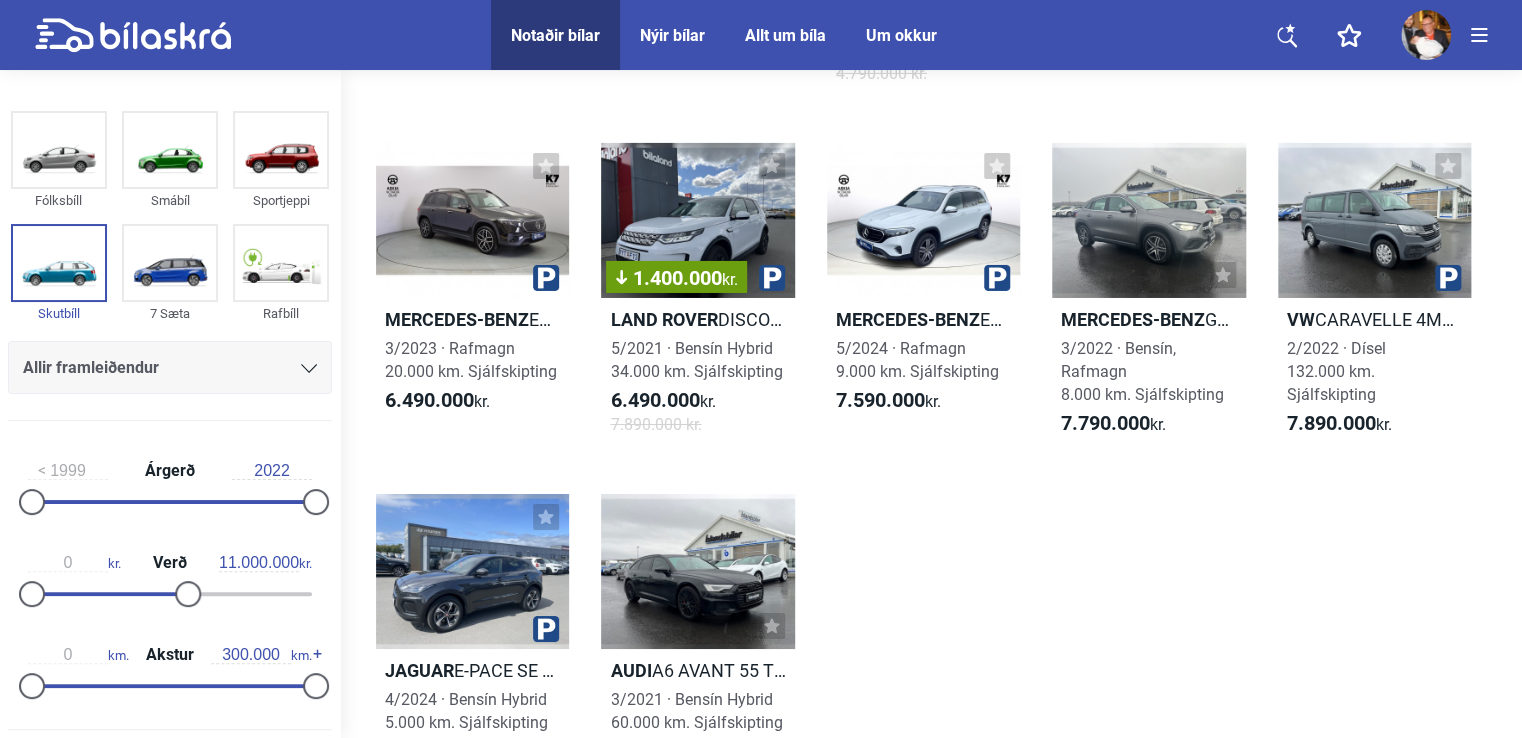 scroll, scrollTop: 1172, scrollLeft: 0, axis: vertical 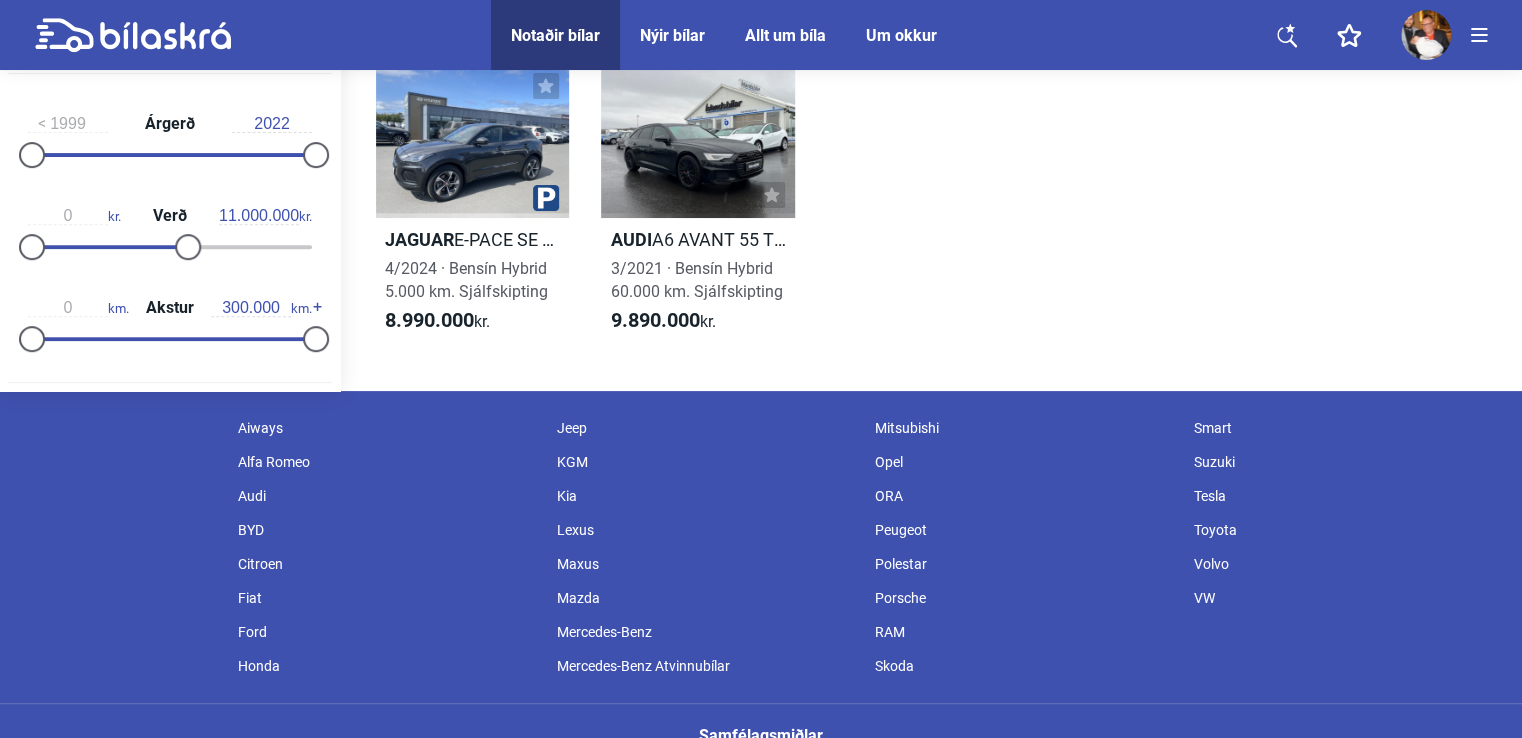 click on "Nýir bílar" at bounding box center [672, 35] 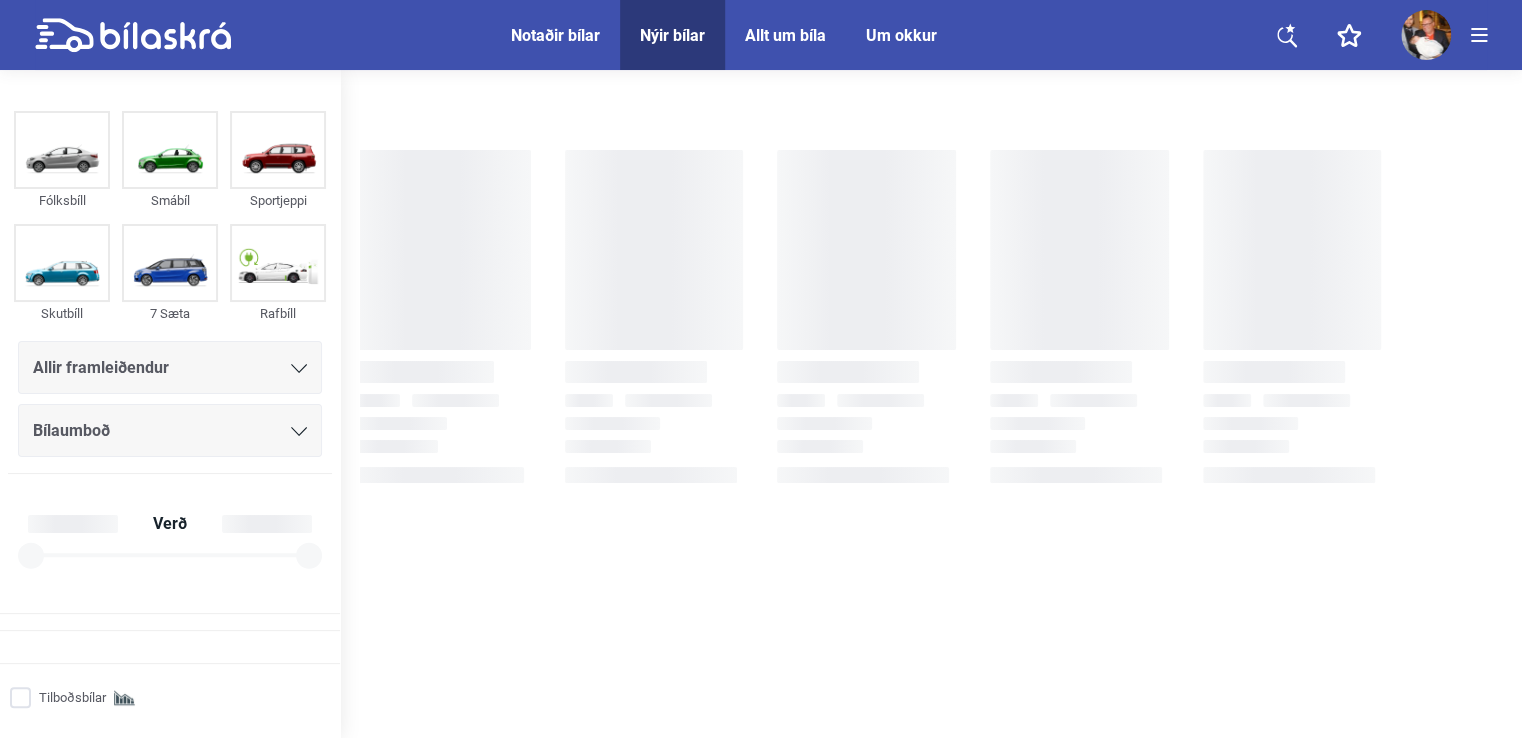 scroll, scrollTop: 0, scrollLeft: 0, axis: both 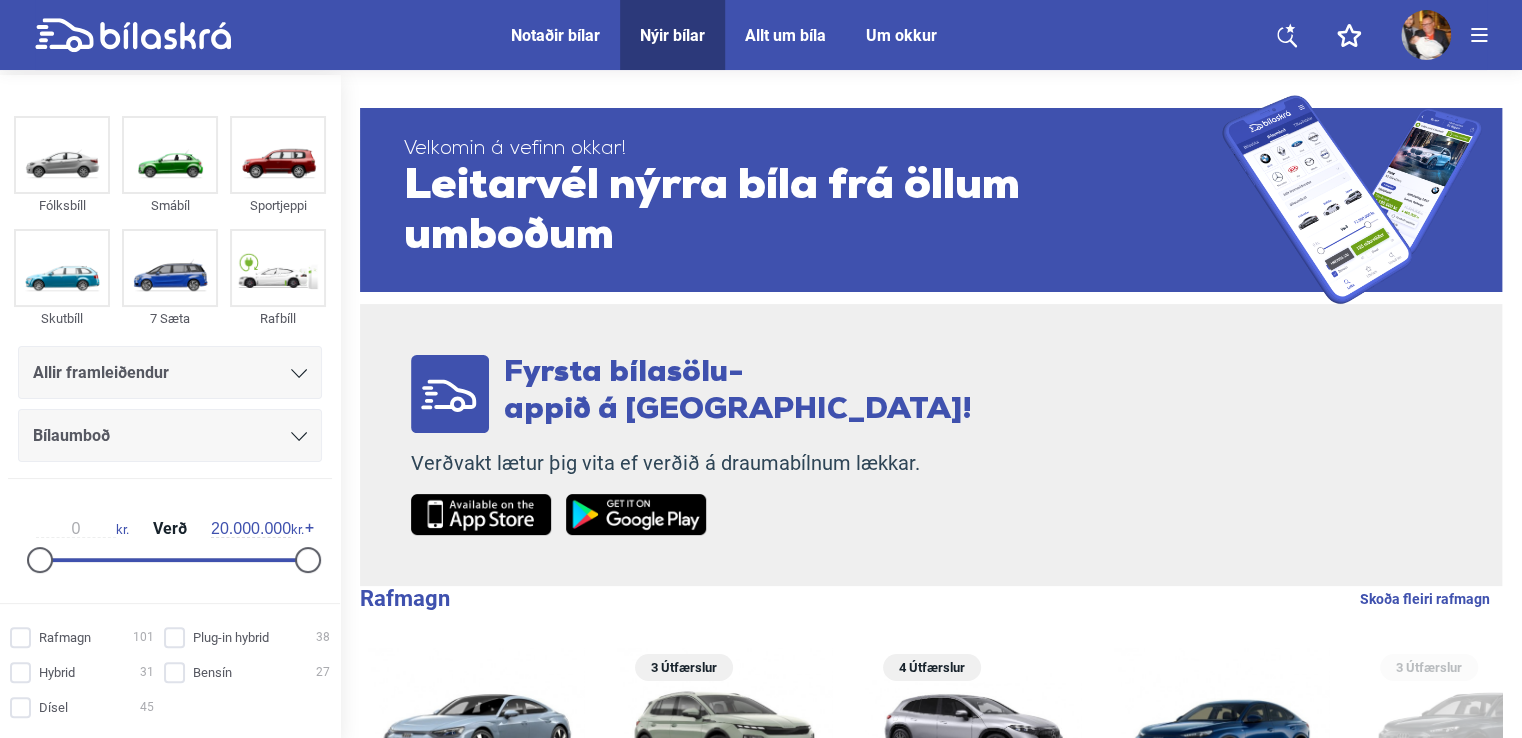 drag, startPoint x: 1520, startPoint y: 158, endPoint x: 1526, endPoint y: 218, distance: 60.299255 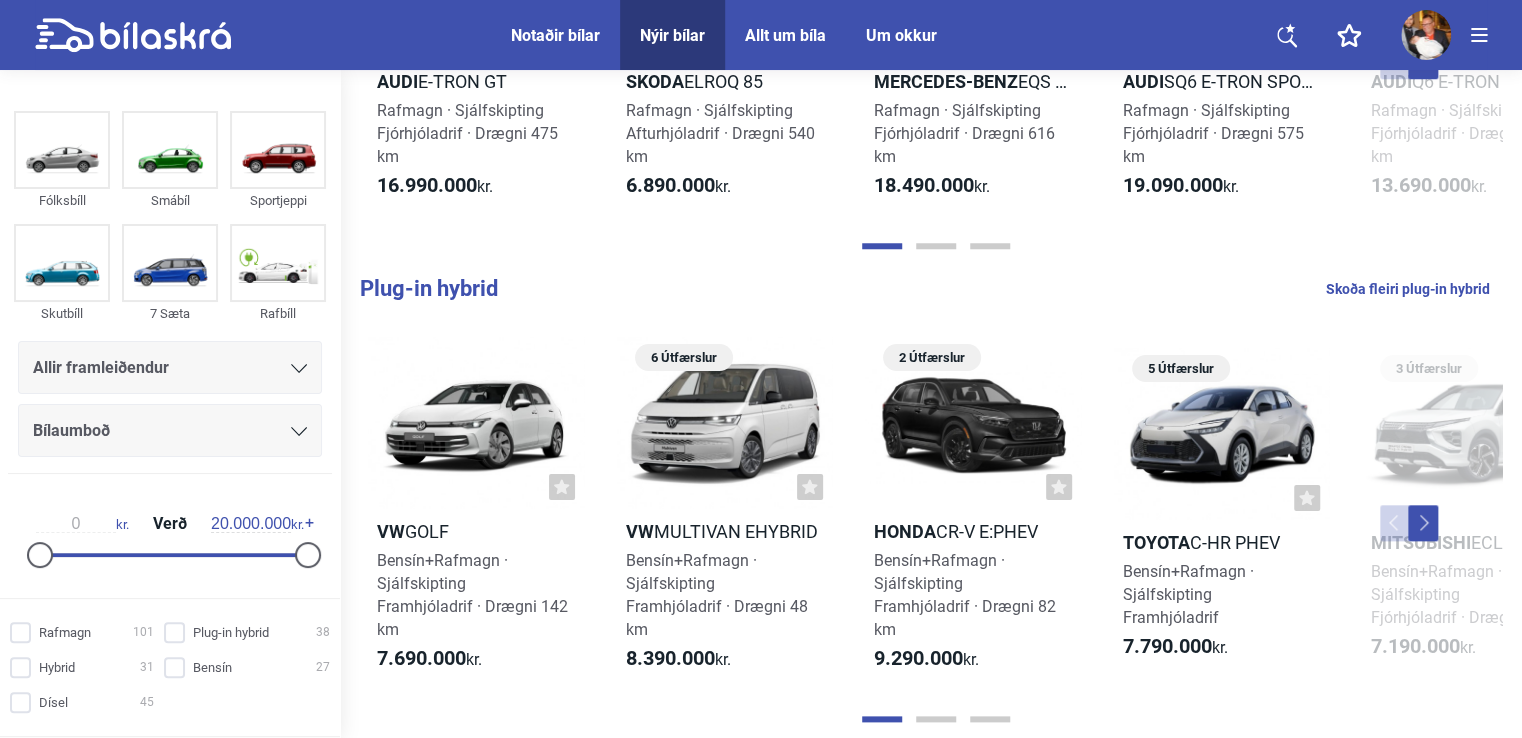 scroll, scrollTop: 782, scrollLeft: 0, axis: vertical 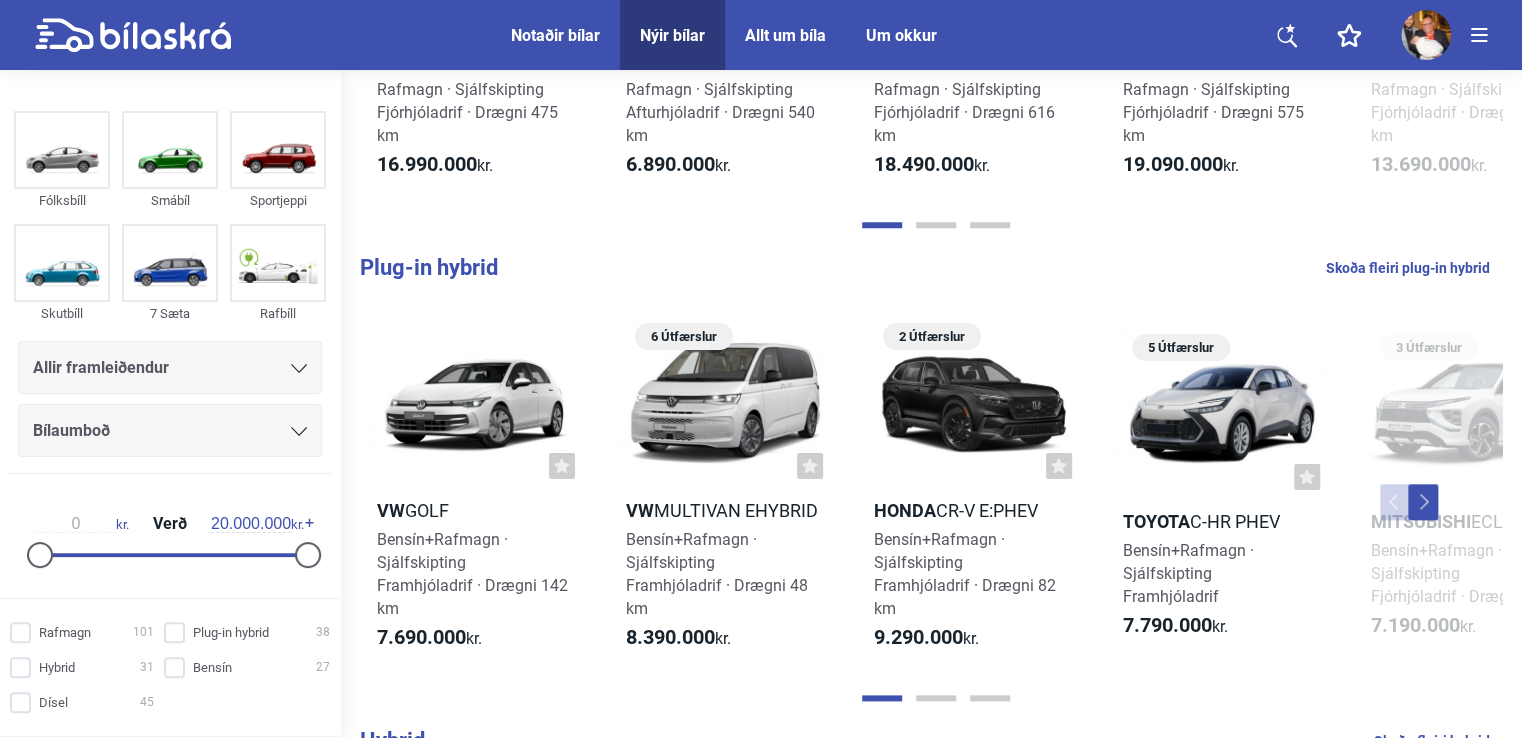 click at bounding box center (1423, 502) 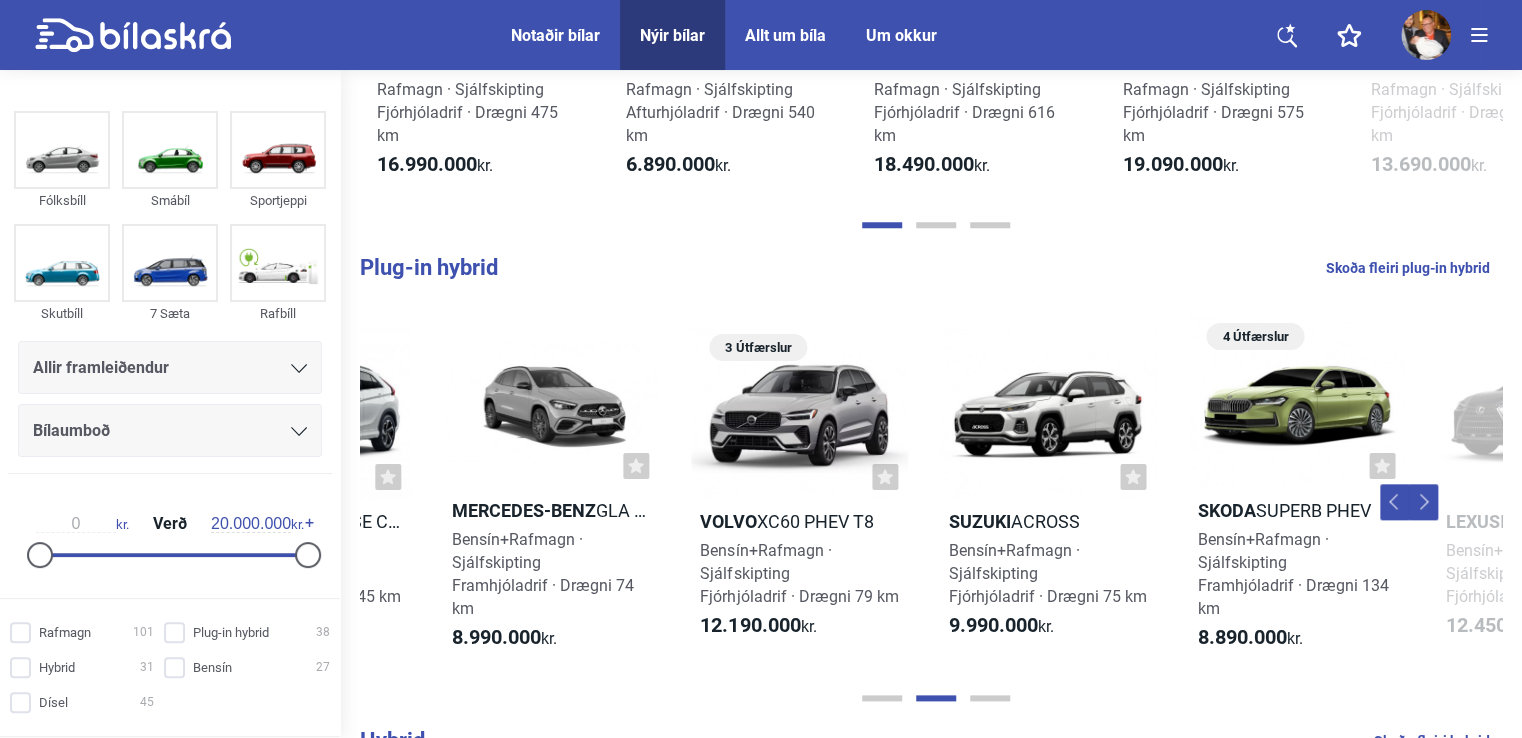 scroll, scrollTop: 0, scrollLeft: 1168, axis: horizontal 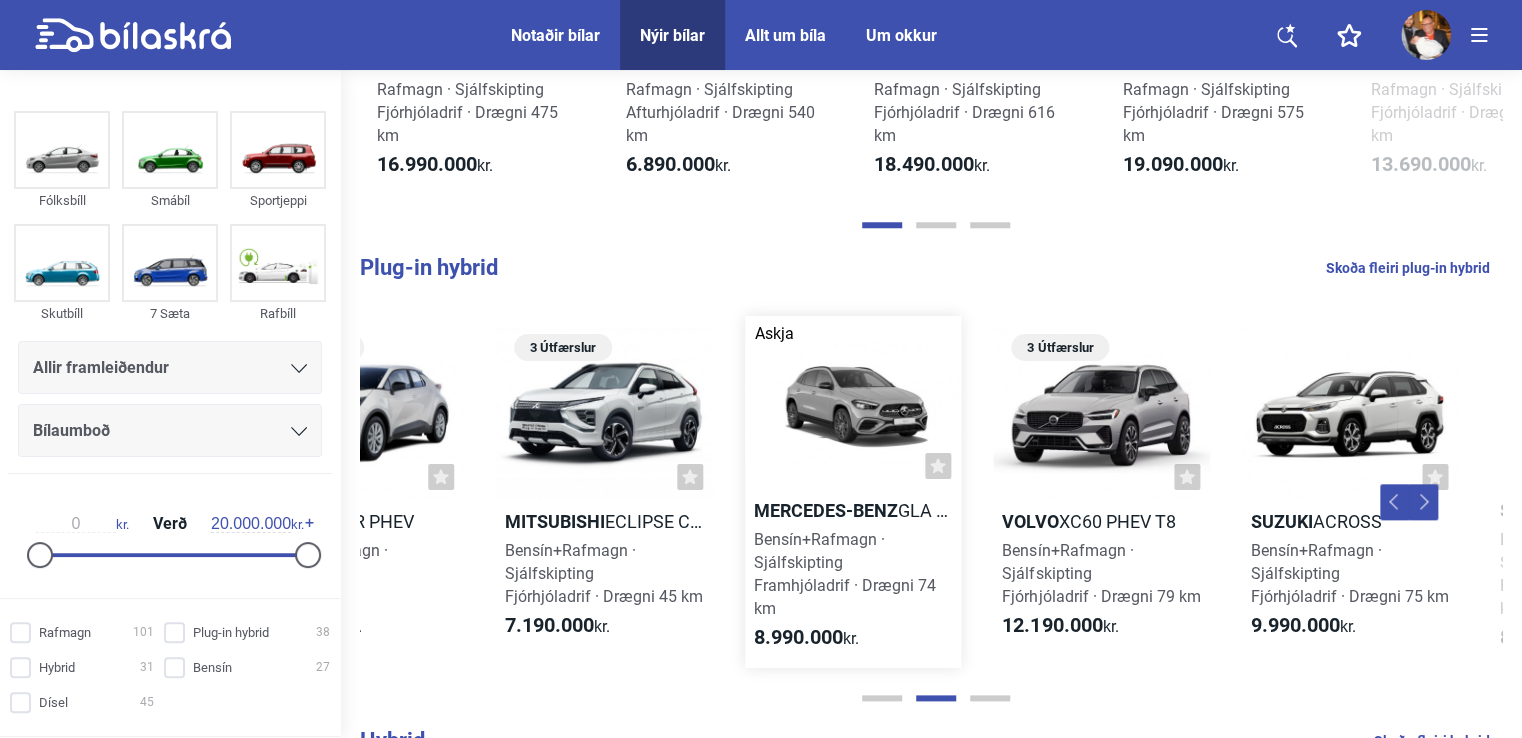 drag, startPoint x: 584, startPoint y: 414, endPoint x: 826, endPoint y: 417, distance: 242.0186 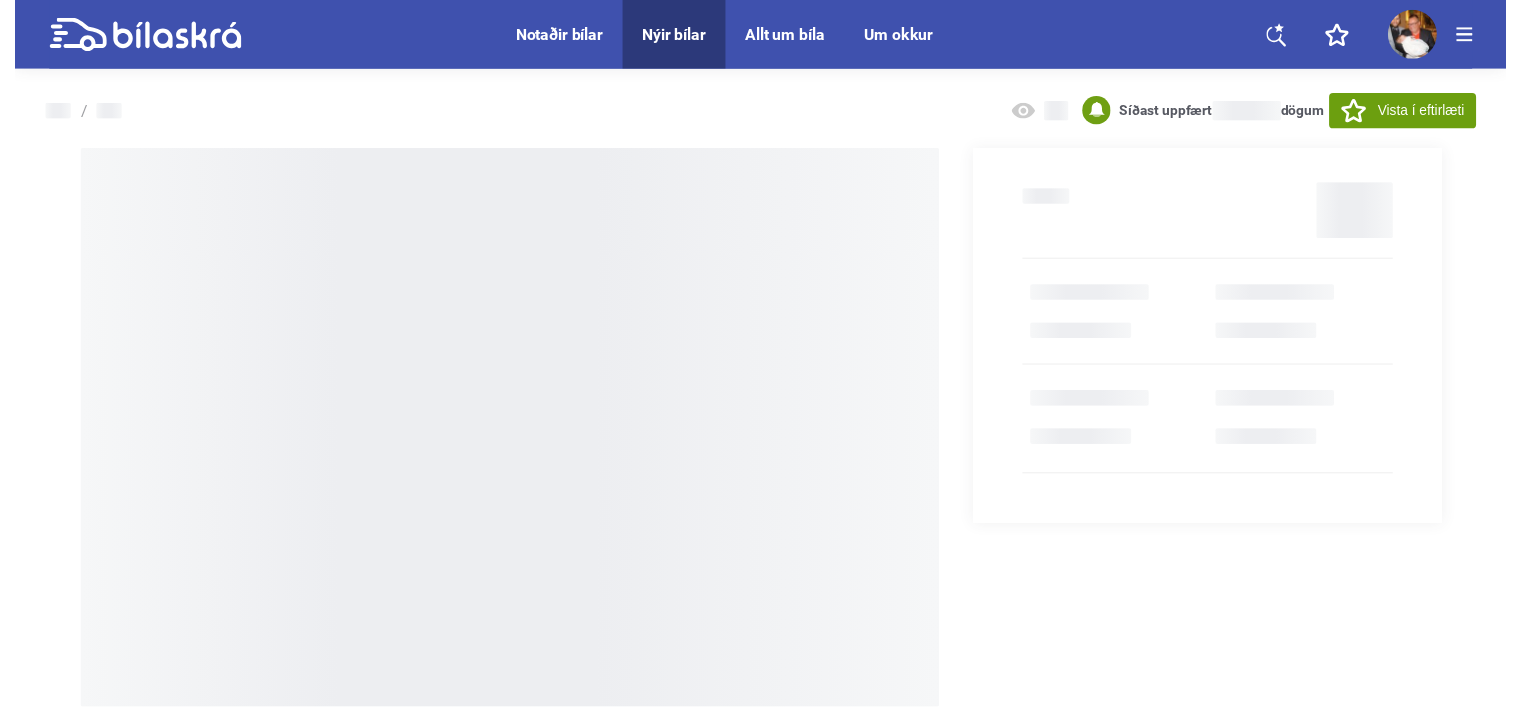 scroll, scrollTop: 0, scrollLeft: 0, axis: both 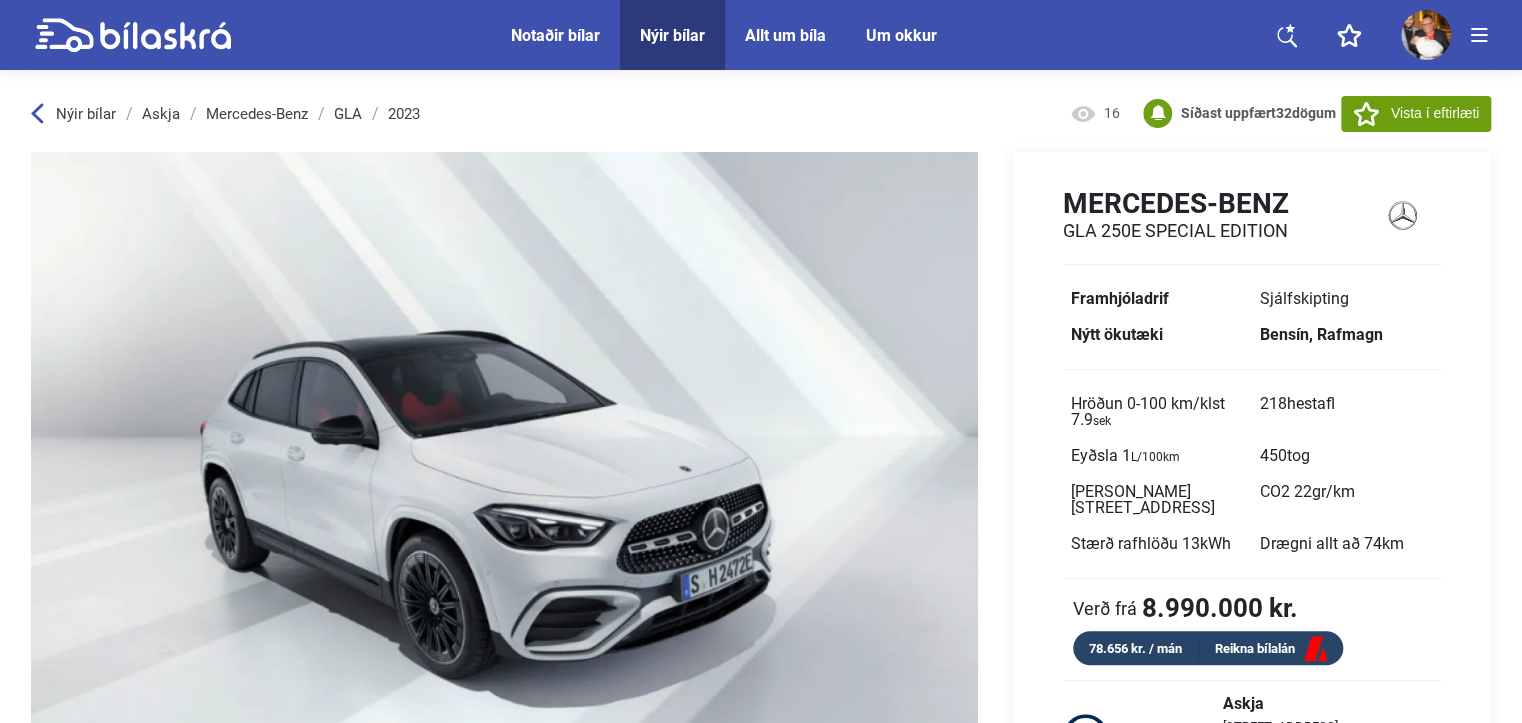 drag, startPoint x: 826, startPoint y: 417, endPoint x: 1034, endPoint y: 355, distance: 217.04378 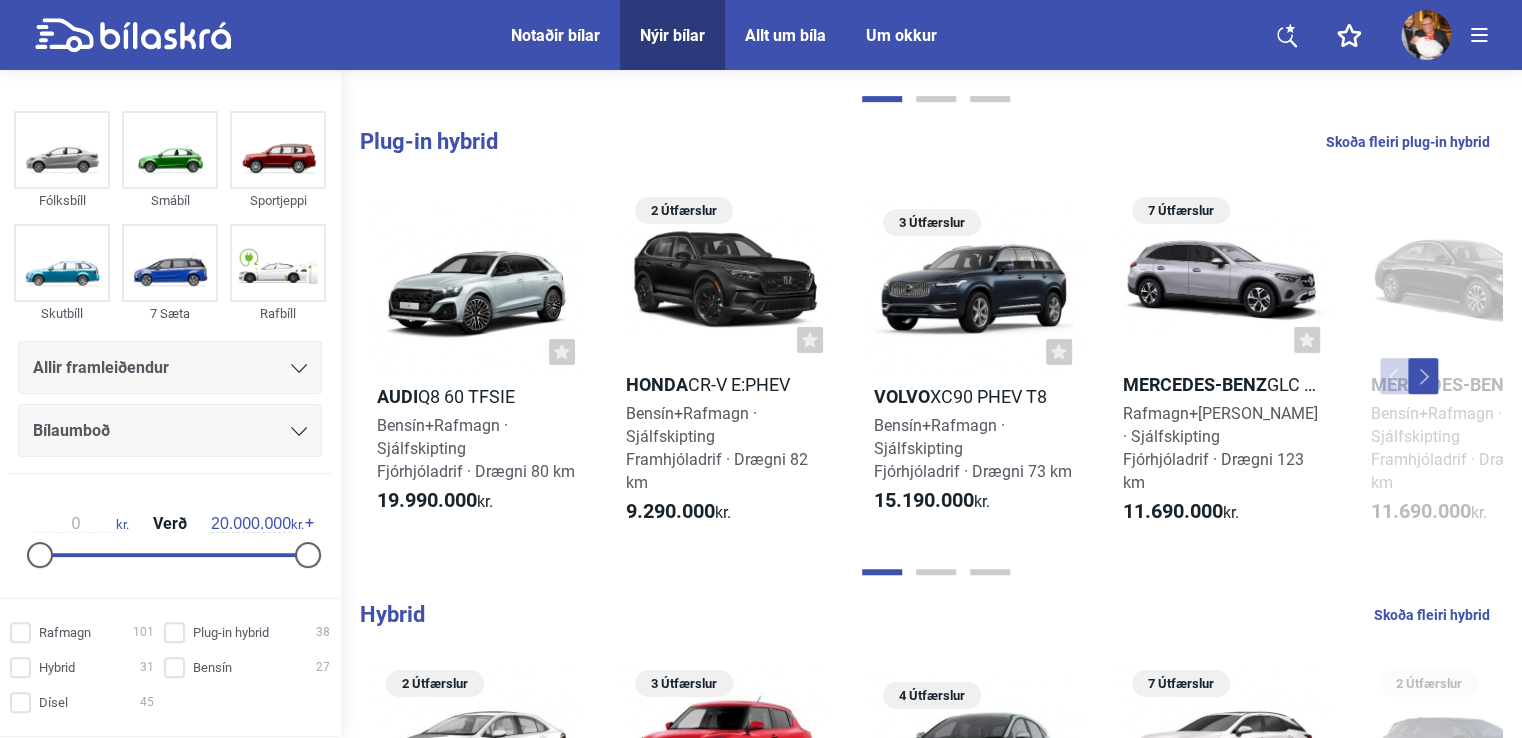 scroll, scrollTop: 908, scrollLeft: 0, axis: vertical 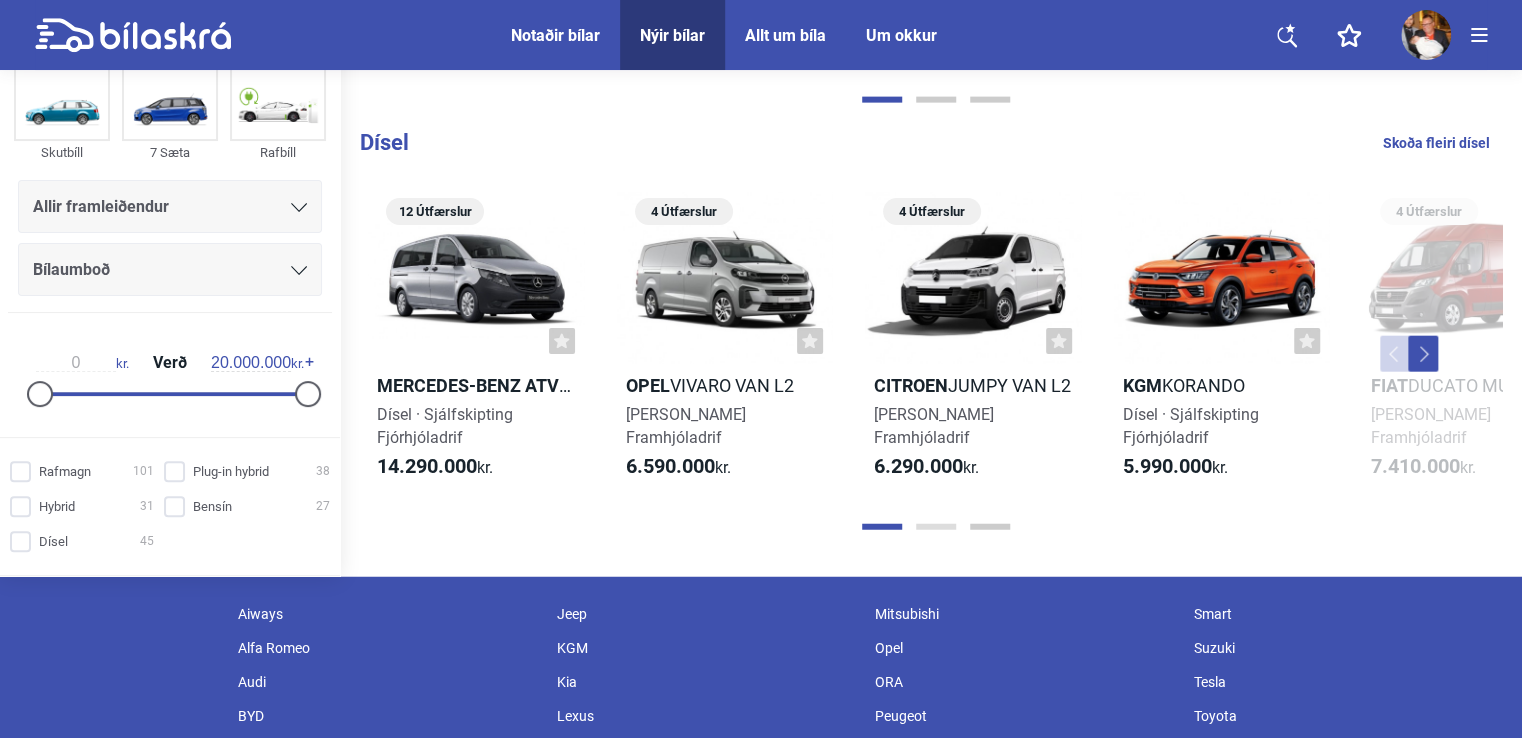 click at bounding box center (936, 527) 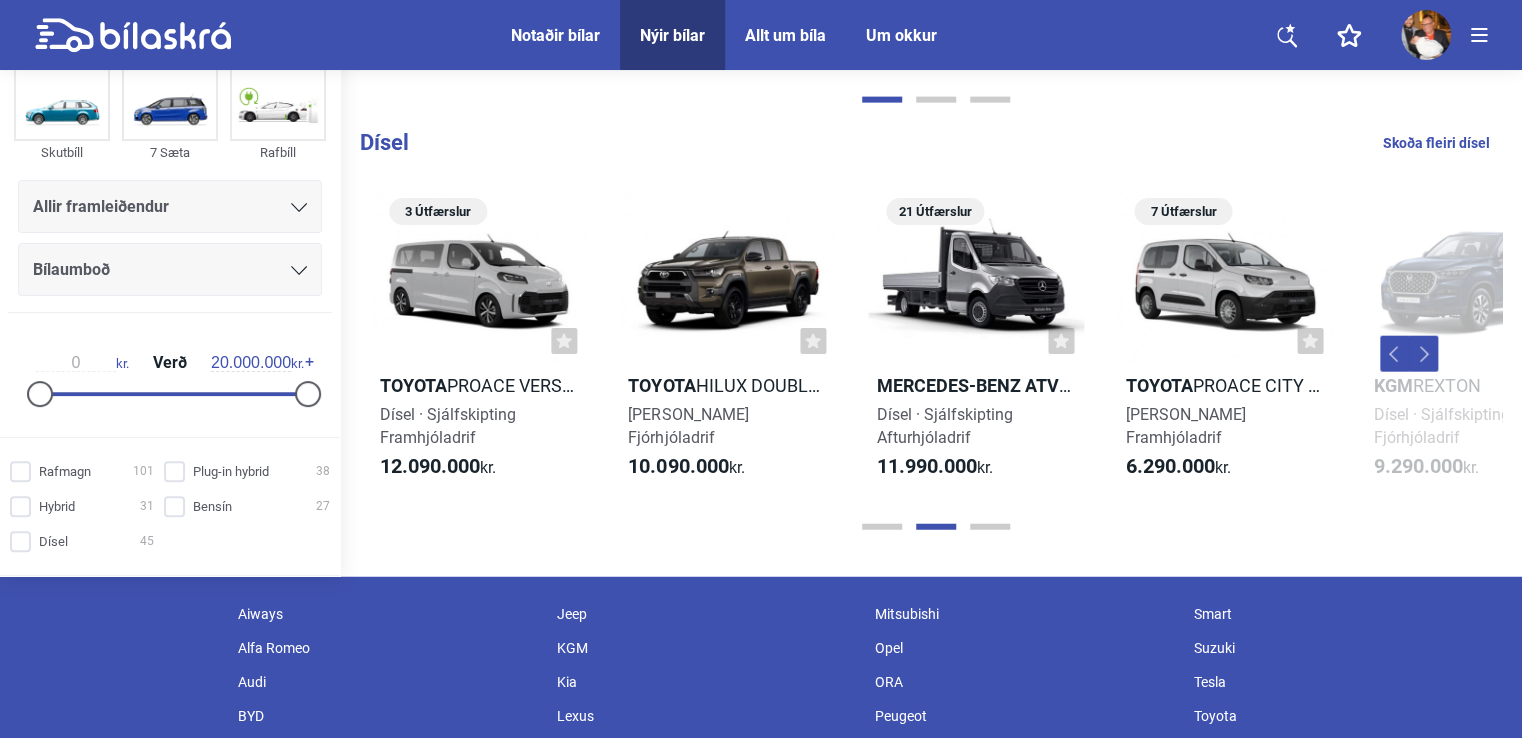 scroll, scrollTop: 0, scrollLeft: 1242, axis: horizontal 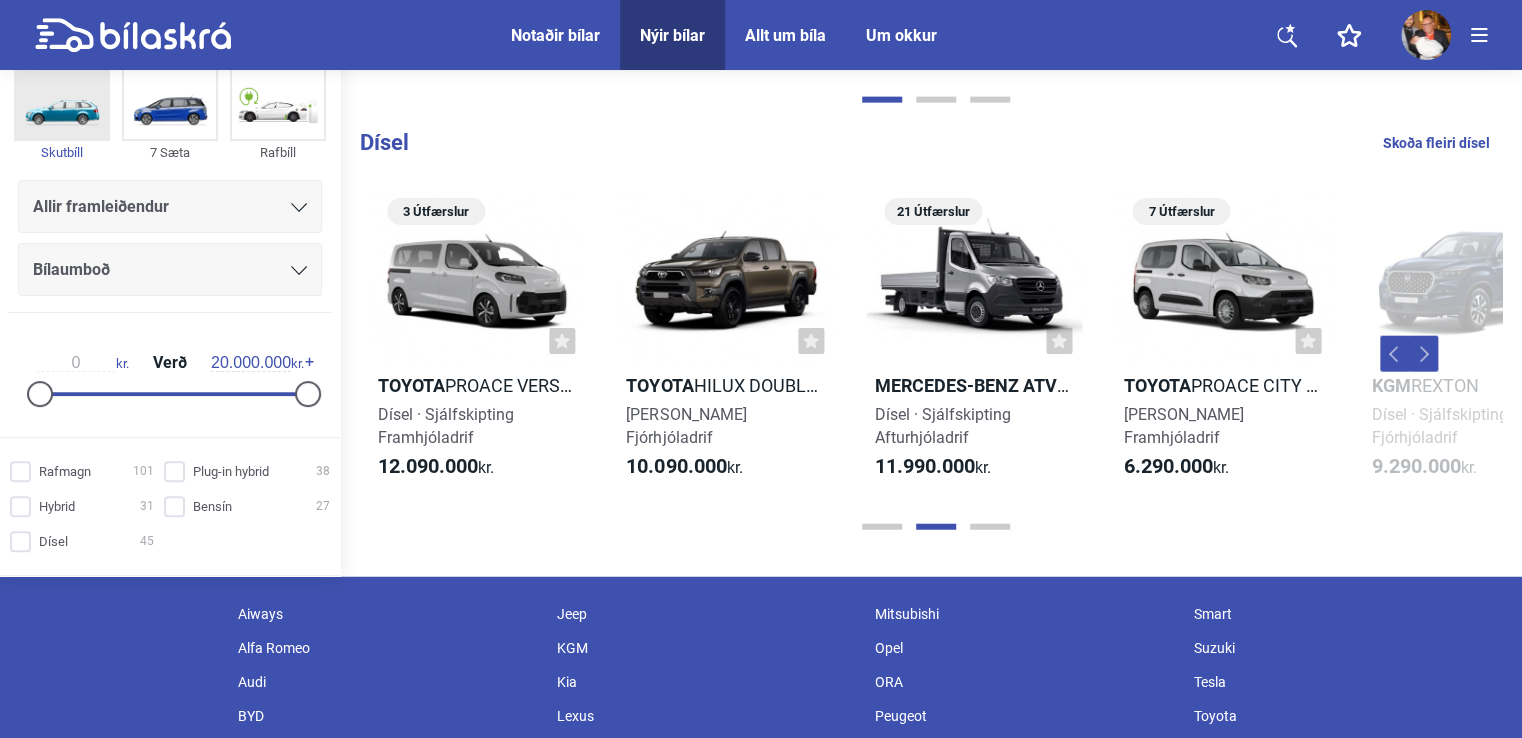 click at bounding box center (62, 102) 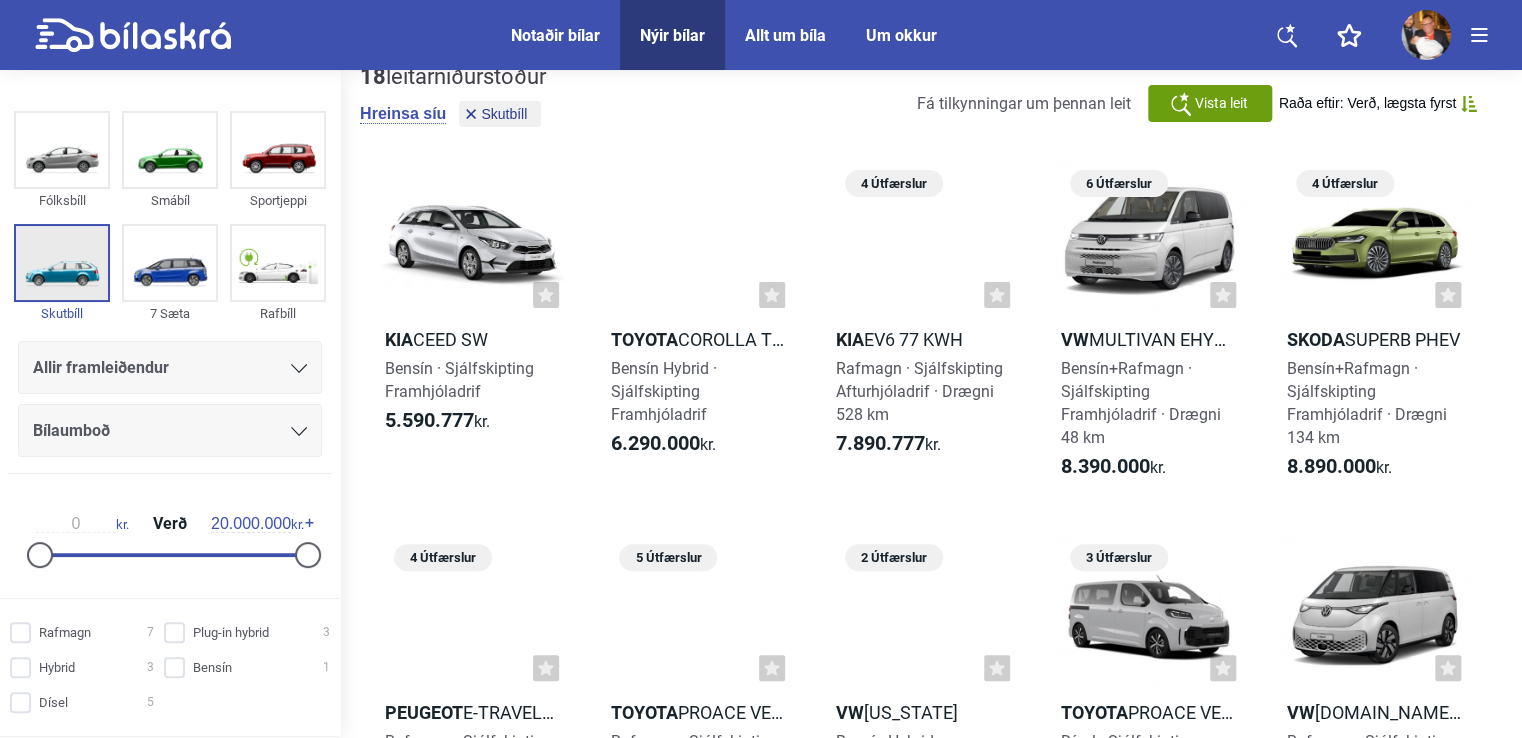 scroll, scrollTop: 0, scrollLeft: 0, axis: both 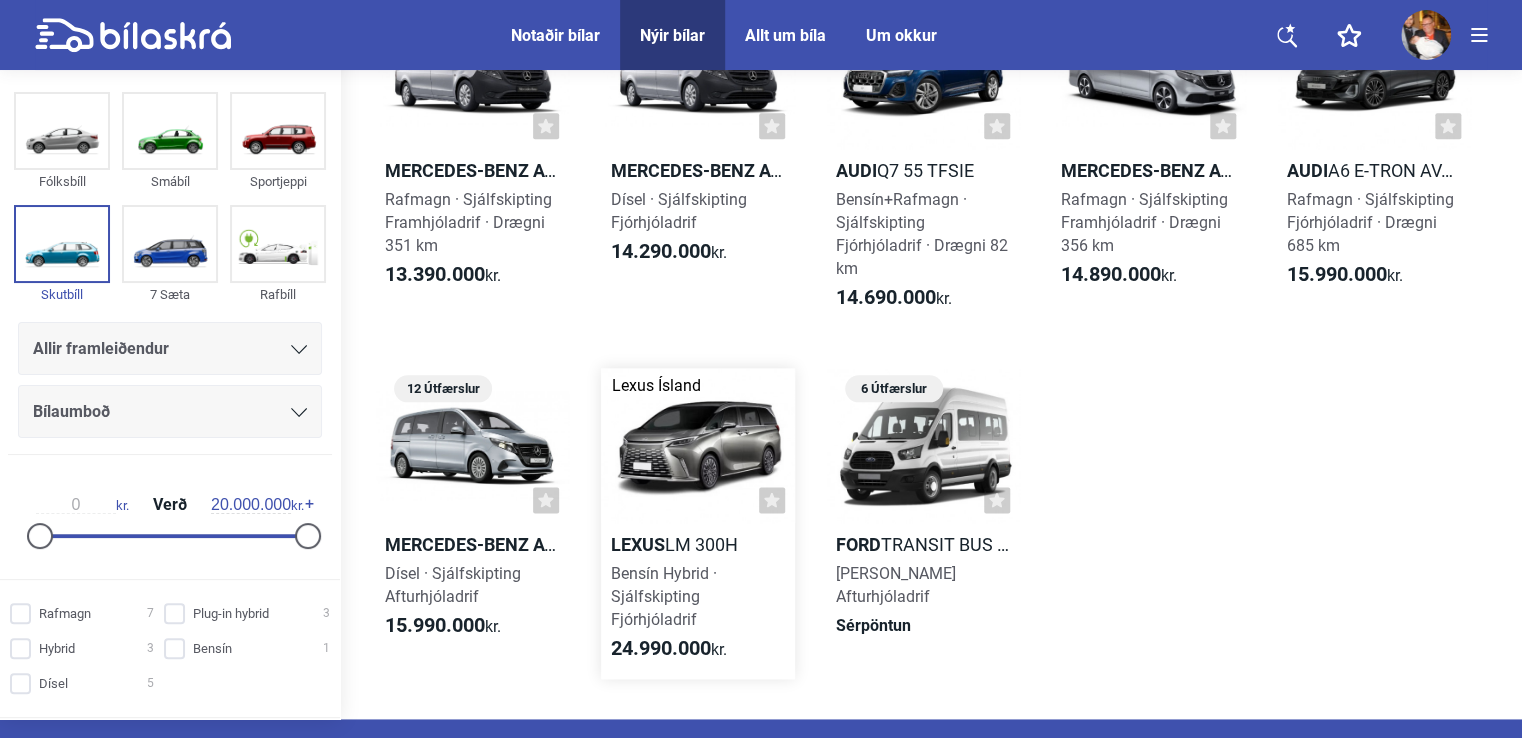 click at bounding box center (697, 445) 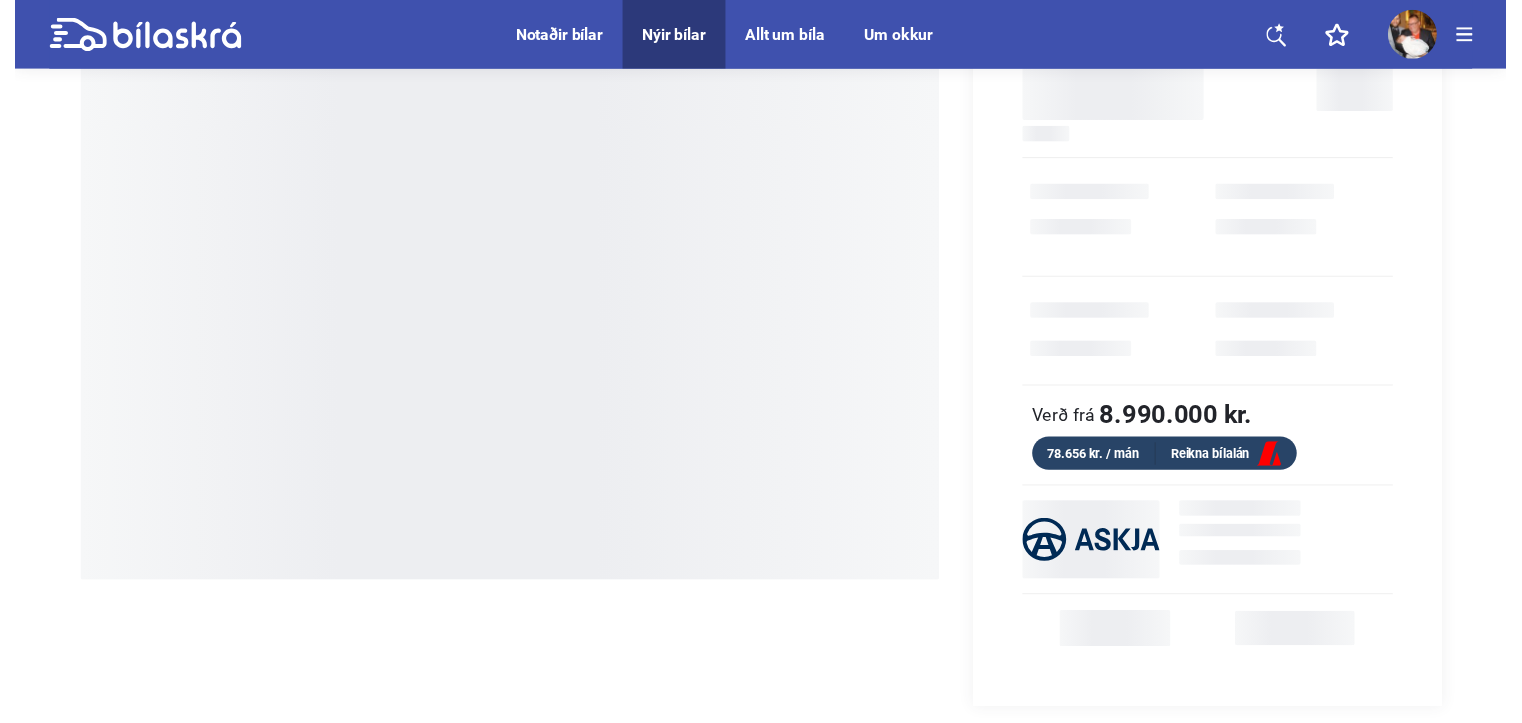 scroll, scrollTop: 0, scrollLeft: 0, axis: both 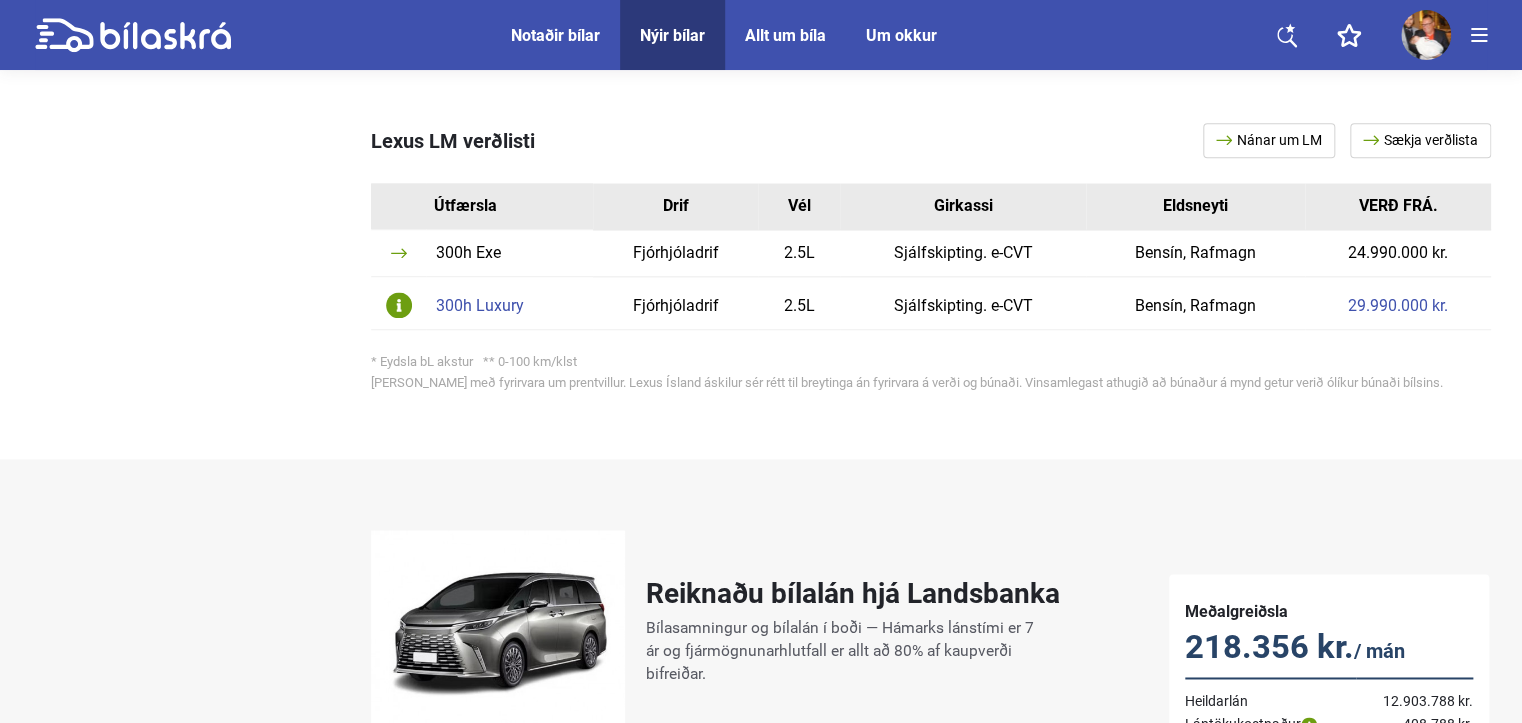 click on "Allt um bíla" at bounding box center (785, 35) 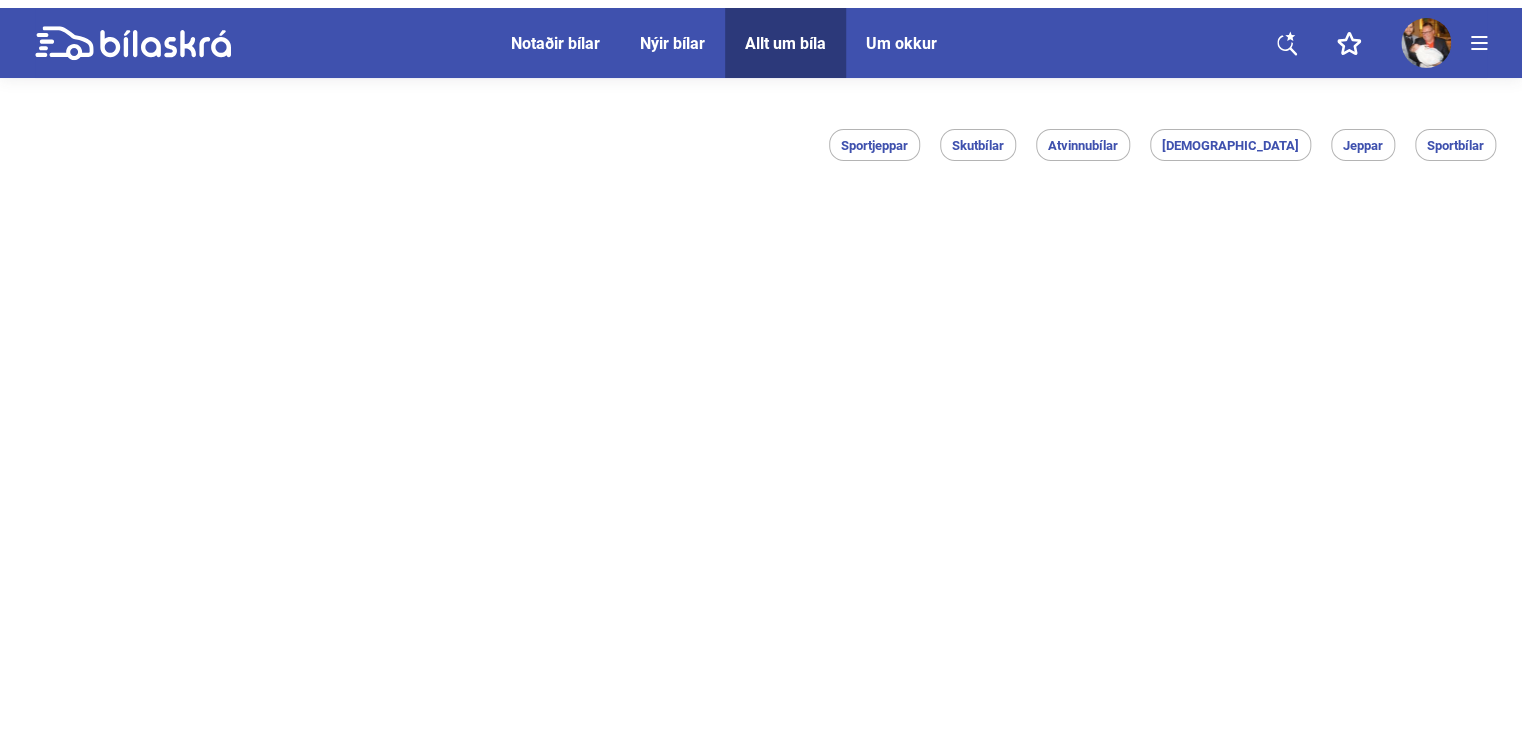 scroll, scrollTop: 0, scrollLeft: 0, axis: both 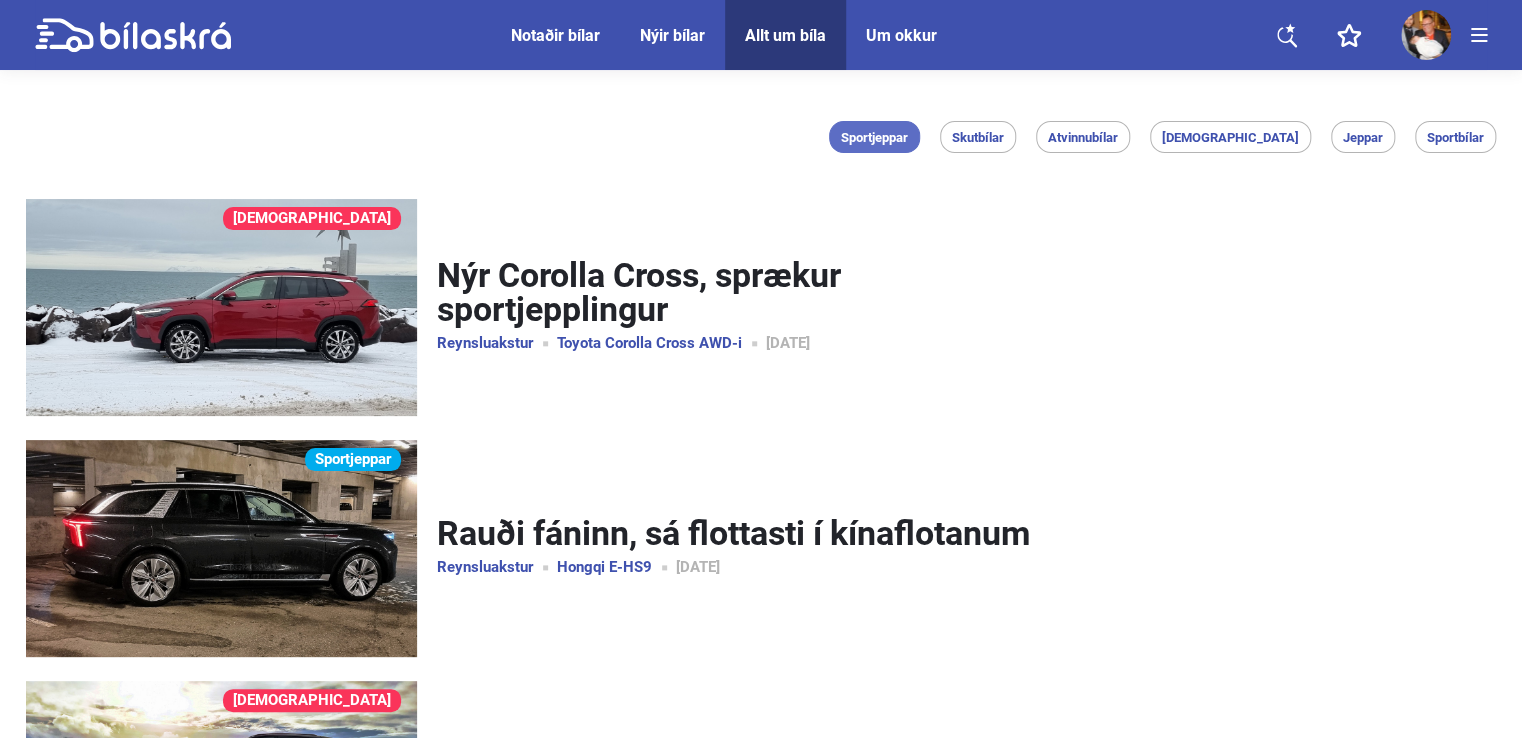 click on "Sportjeppar" at bounding box center (874, 137) 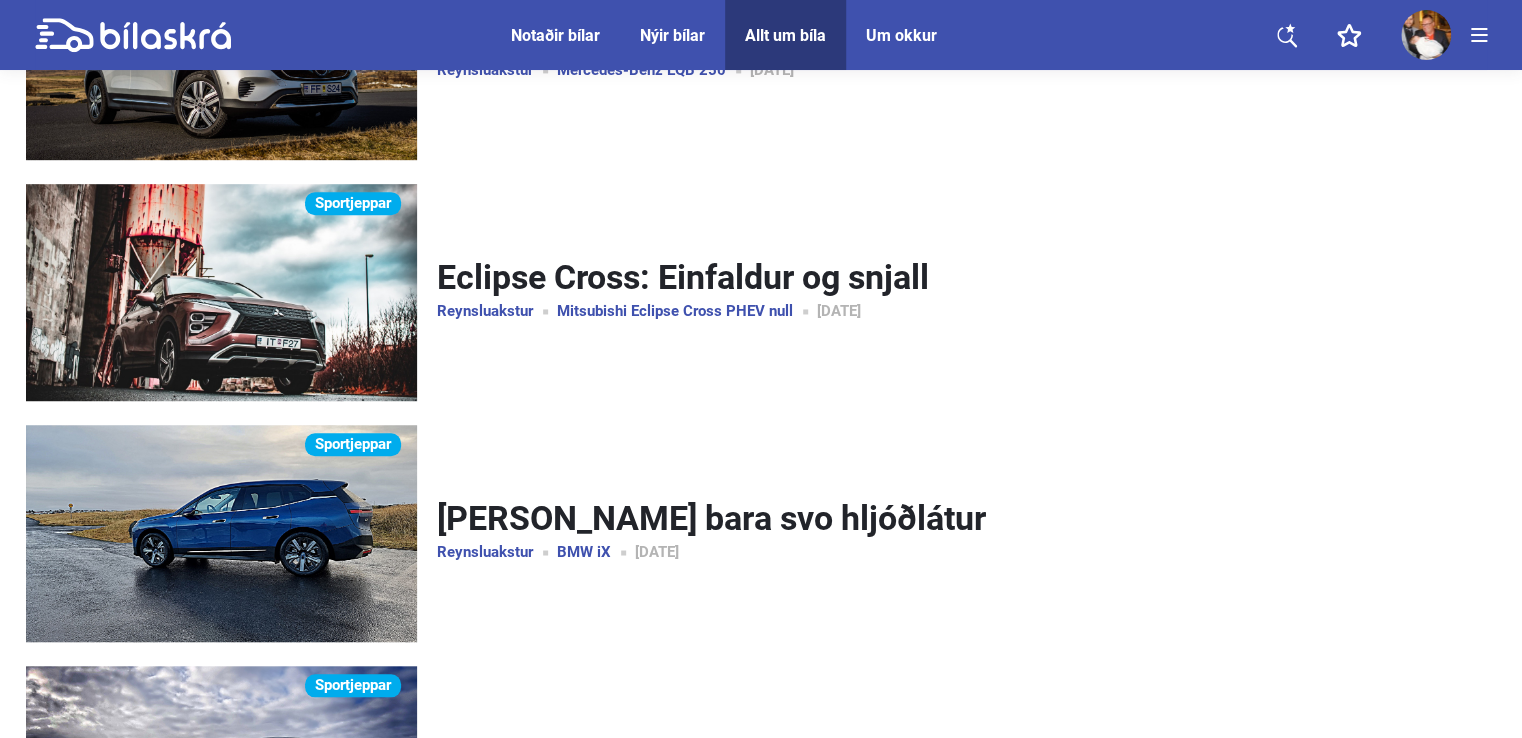 scroll, scrollTop: 501, scrollLeft: 0, axis: vertical 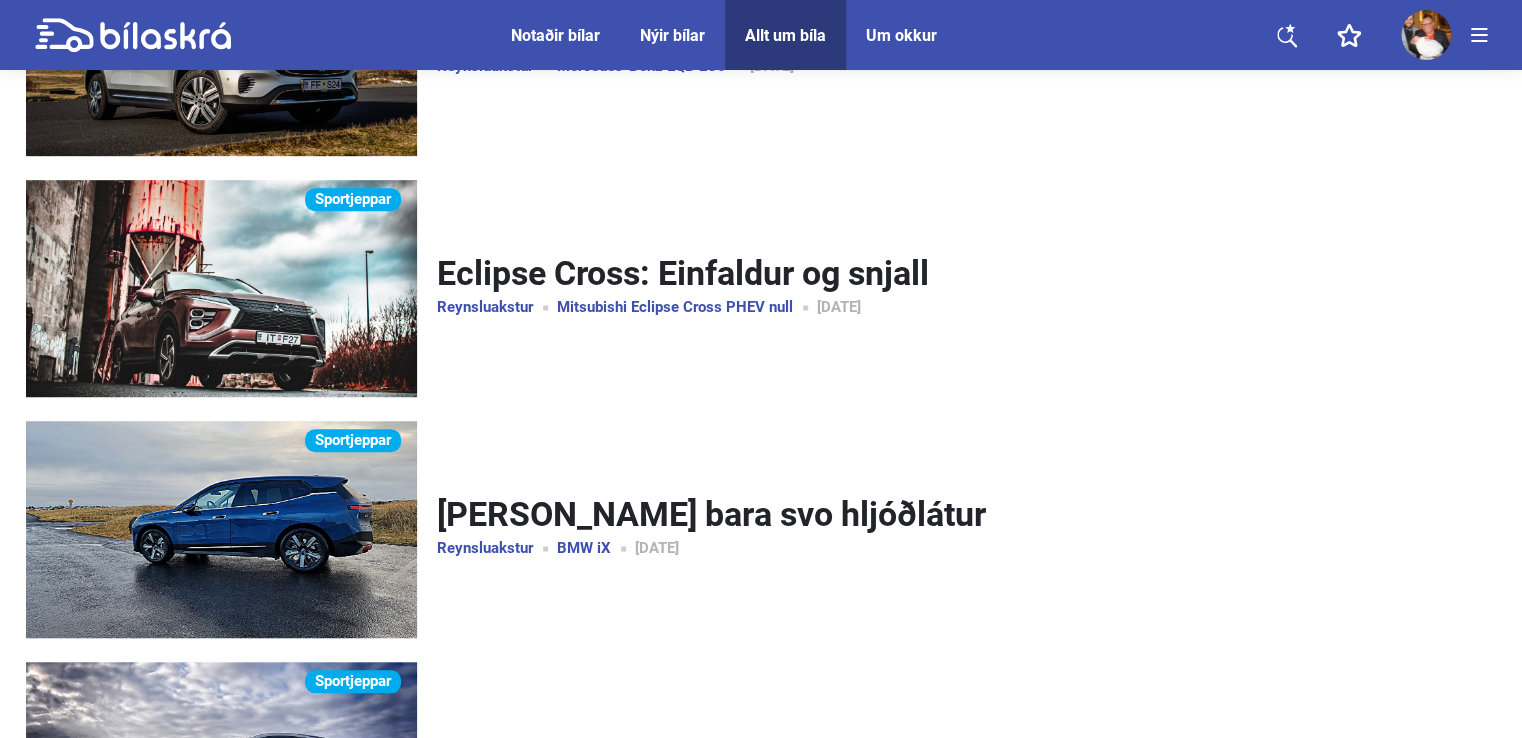 click on "Eclipse Cross: Einfaldur og snjall" at bounding box center (736, 274) 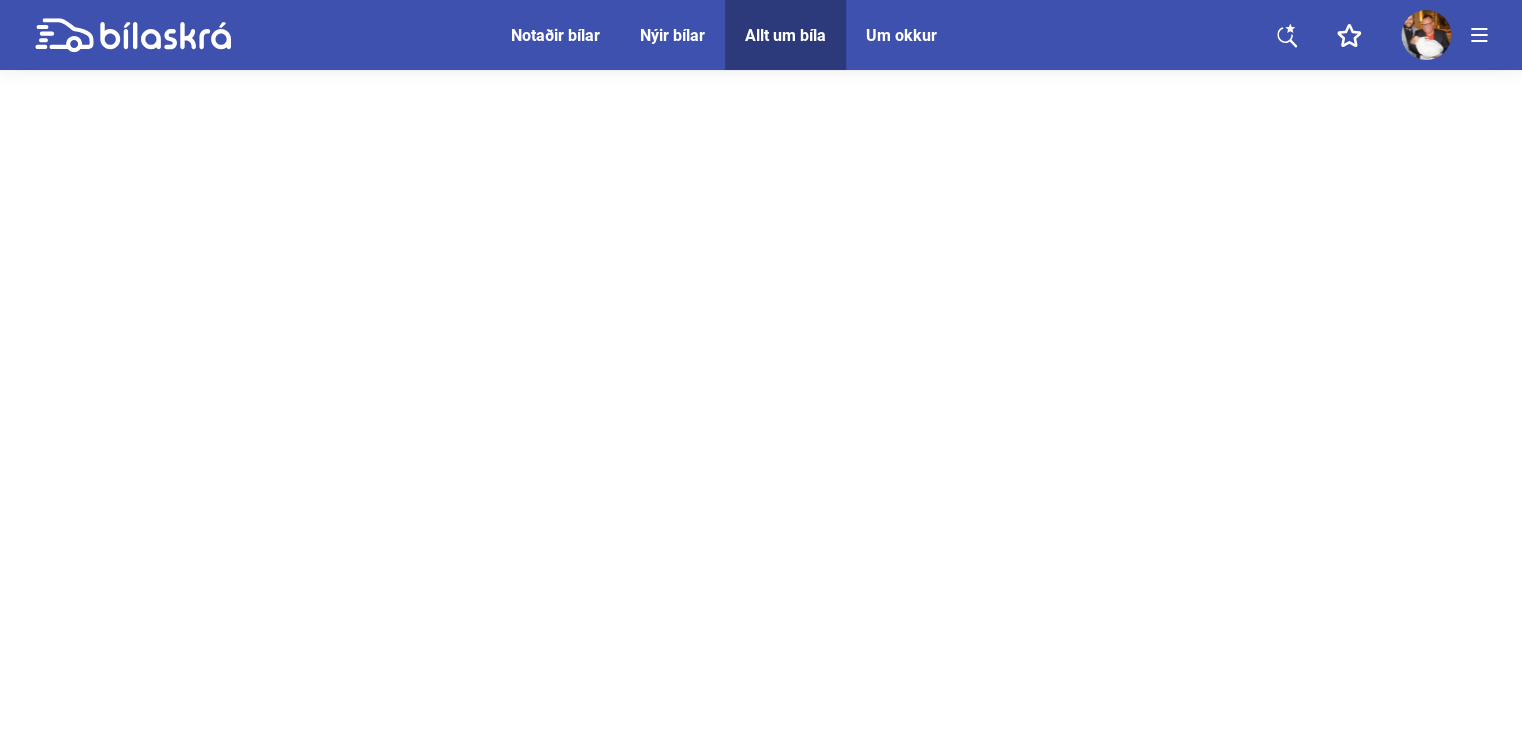 scroll, scrollTop: 0, scrollLeft: 0, axis: both 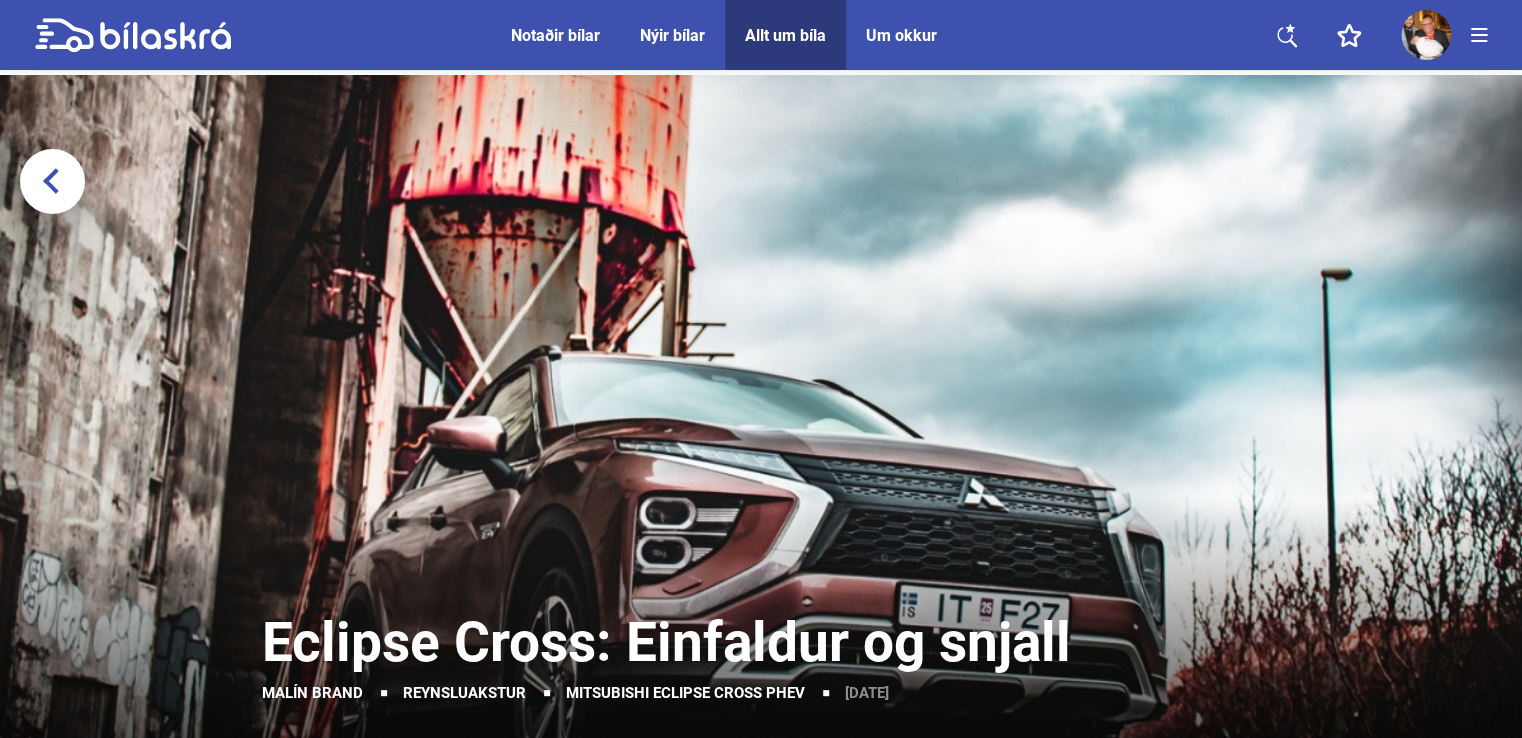 click on "Notaðir bílar Nýir bílar Allt um bíla Um okkur Notaðir bílar Nýir bílar Allt um bíla Um okkur
Notaðir bílar
Nýir bílar
Eftirlæti
Vistuð leit
Allt um bíla
Um okkur
Stillingar
Útskrá
Never miss a great deal
Save search, set alerts, receive notification when price drops!
Appið [DOMAIN_NAME] [PERSON_NAME] sent slóðina til að sækja appið fyrir iOS og Android í SMS
Senda slóð" at bounding box center [761, 35] 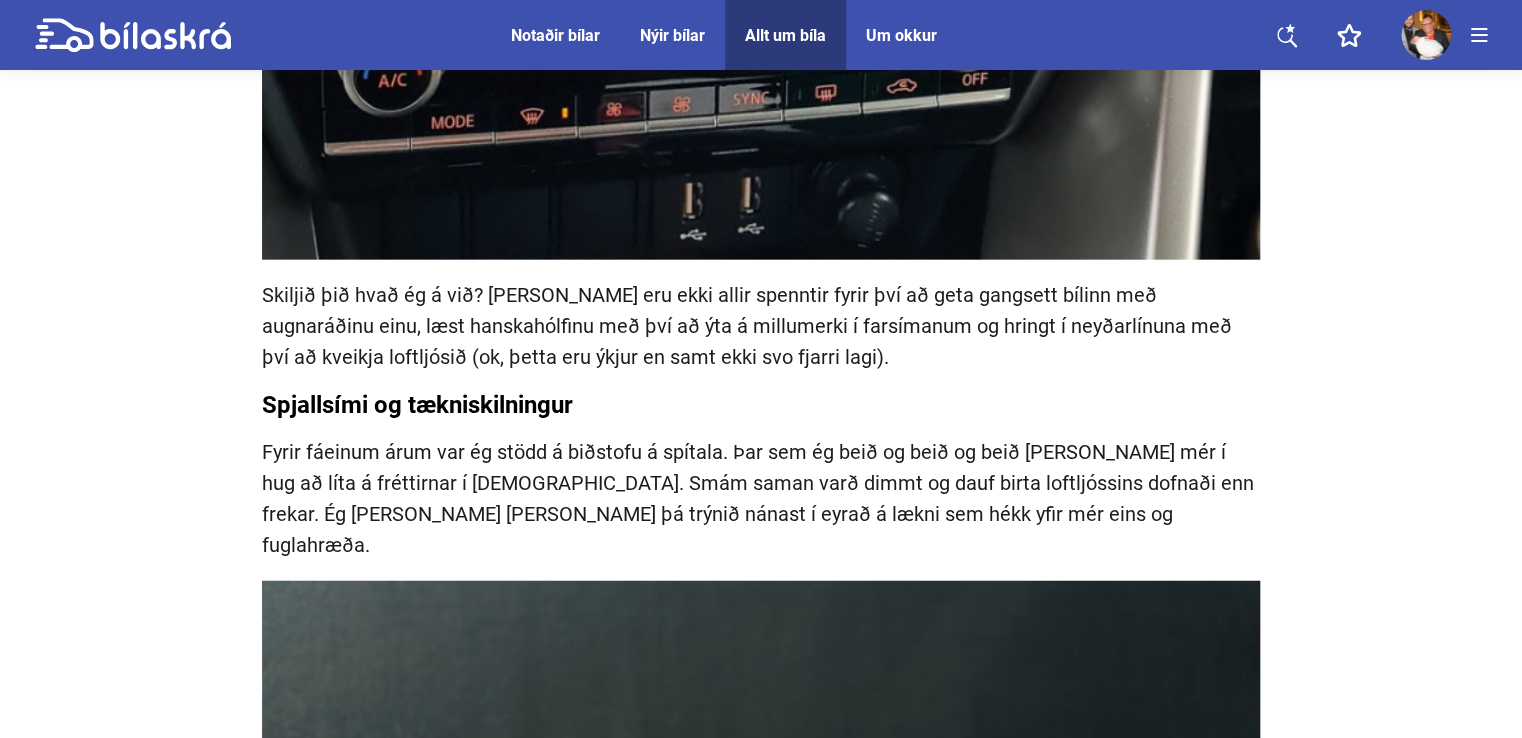 scroll, scrollTop: 2304, scrollLeft: 0, axis: vertical 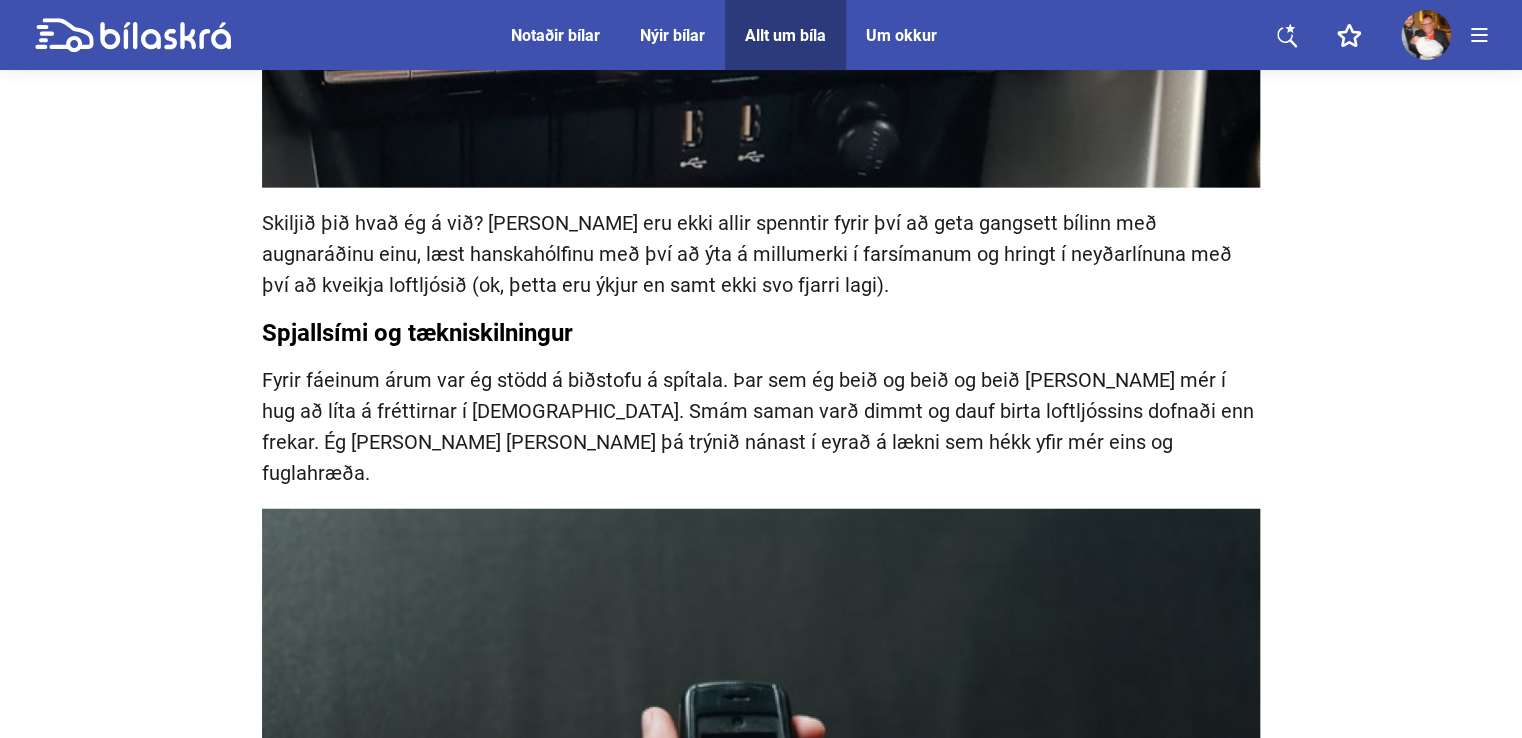 drag, startPoint x: 1520, startPoint y: 149, endPoint x: 1531, endPoint y: 188, distance: 40.5216 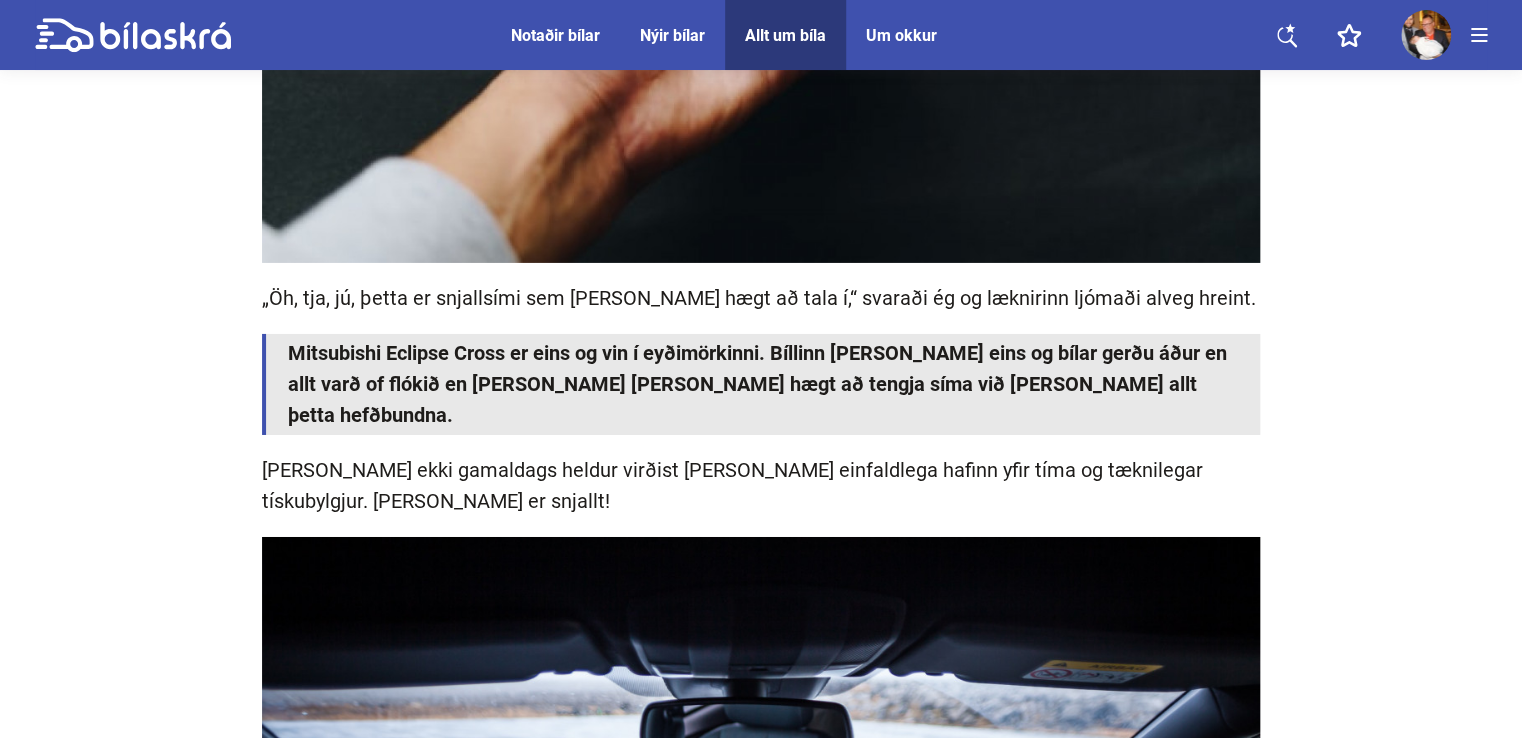 scroll, scrollTop: 3217, scrollLeft: 0, axis: vertical 